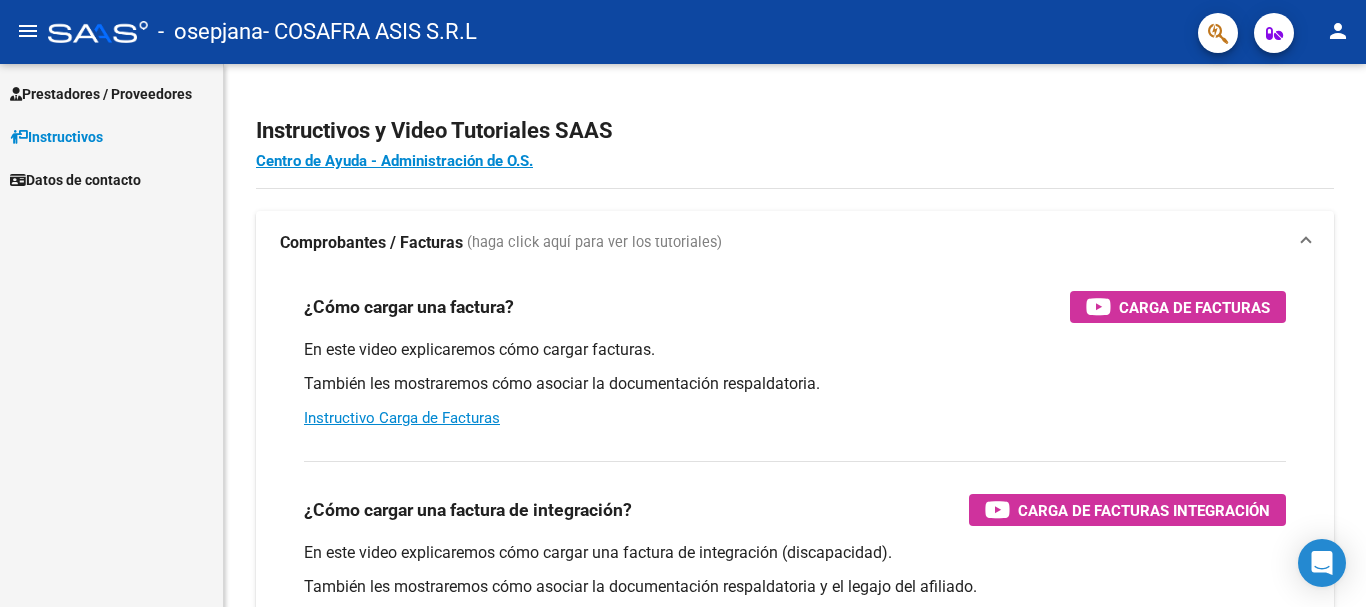 scroll, scrollTop: 0, scrollLeft: 0, axis: both 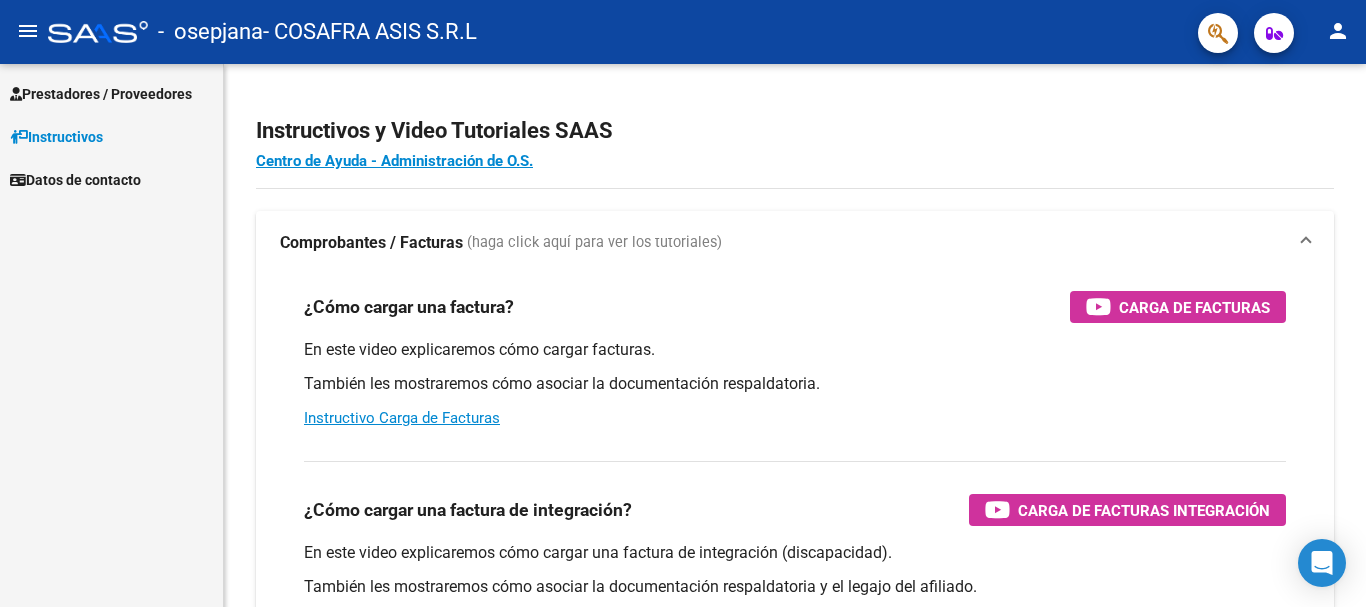 click on "Prestadores / Proveedores" at bounding box center [101, 94] 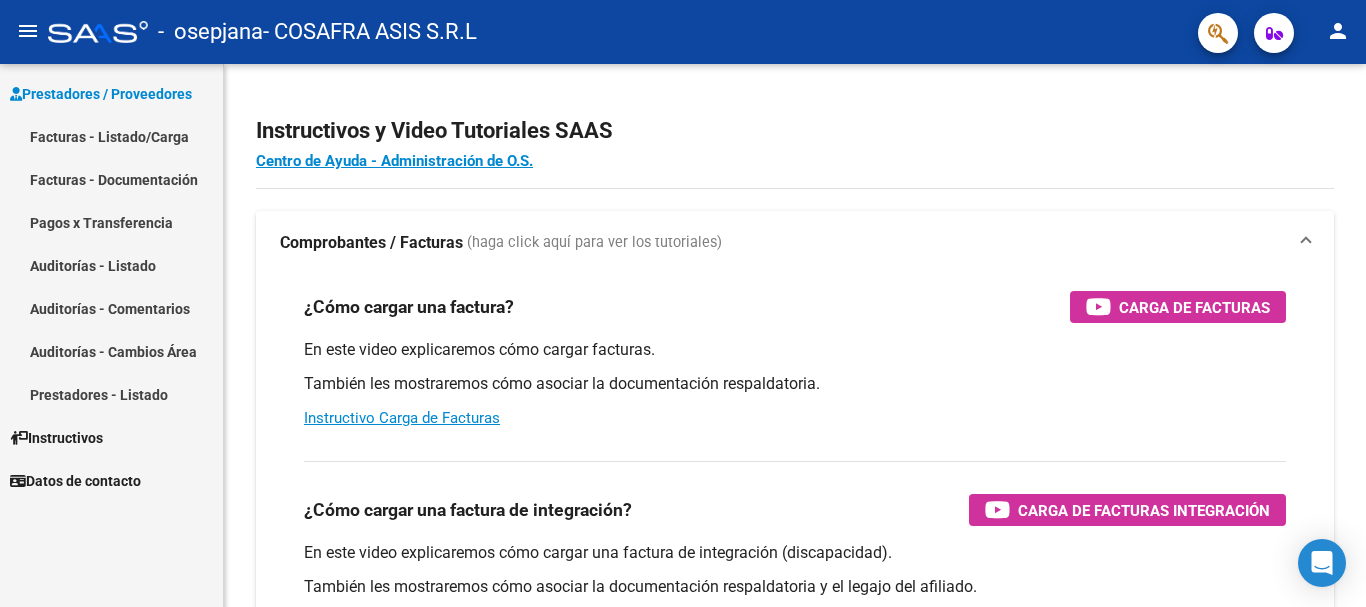 click on "Facturas - Listado/Carga" at bounding box center [111, 136] 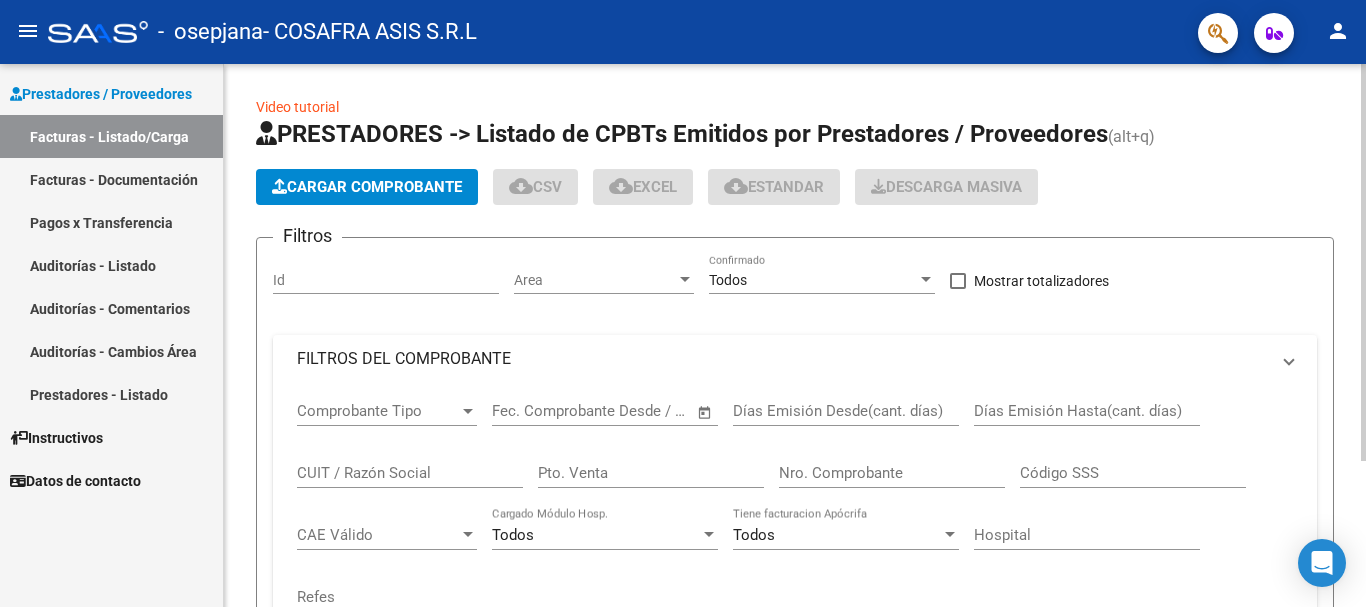 click on "Cargar Comprobante" 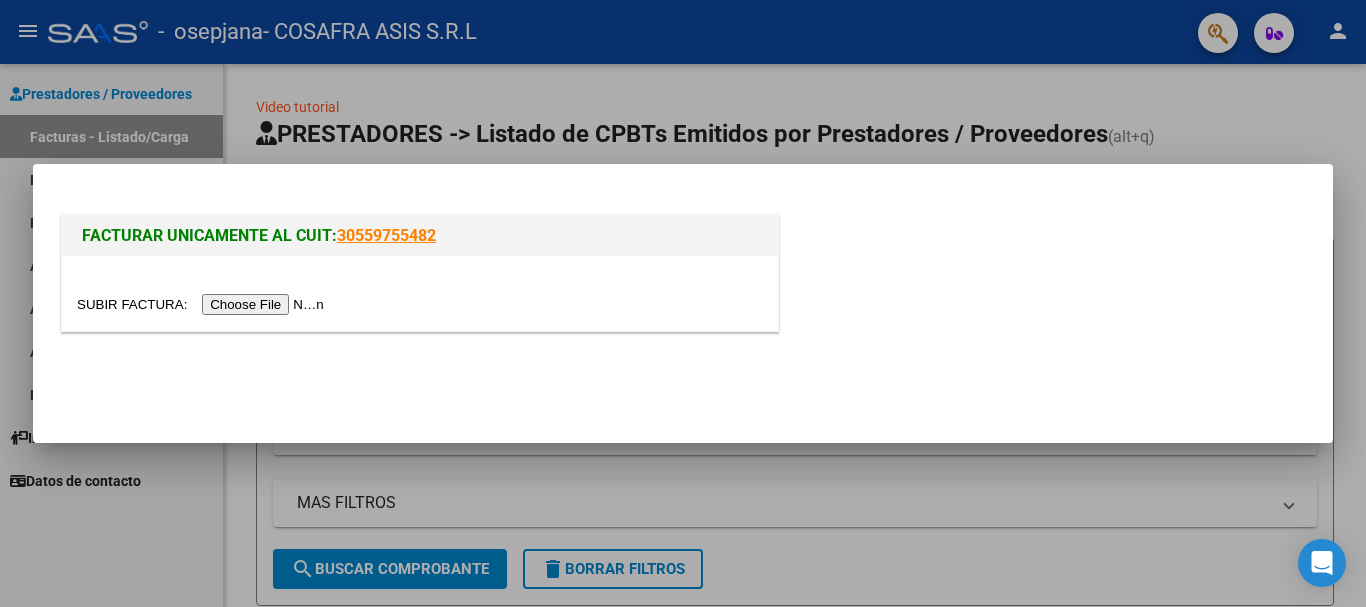click at bounding box center [203, 304] 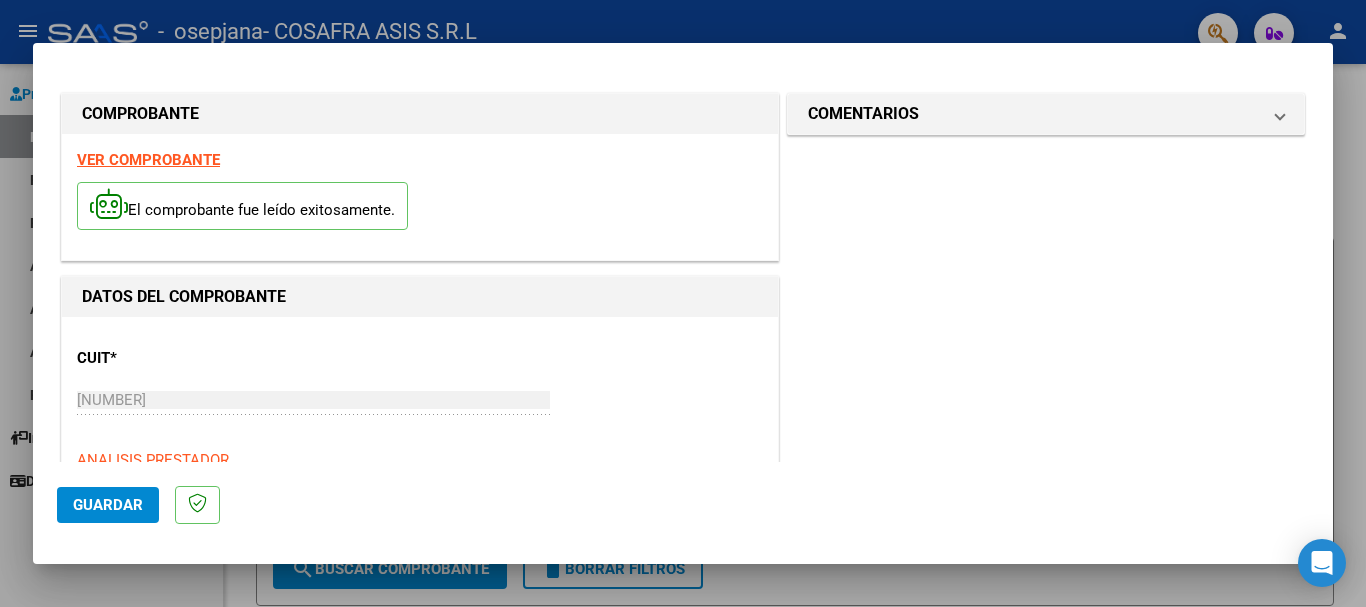 scroll, scrollTop: 400, scrollLeft: 0, axis: vertical 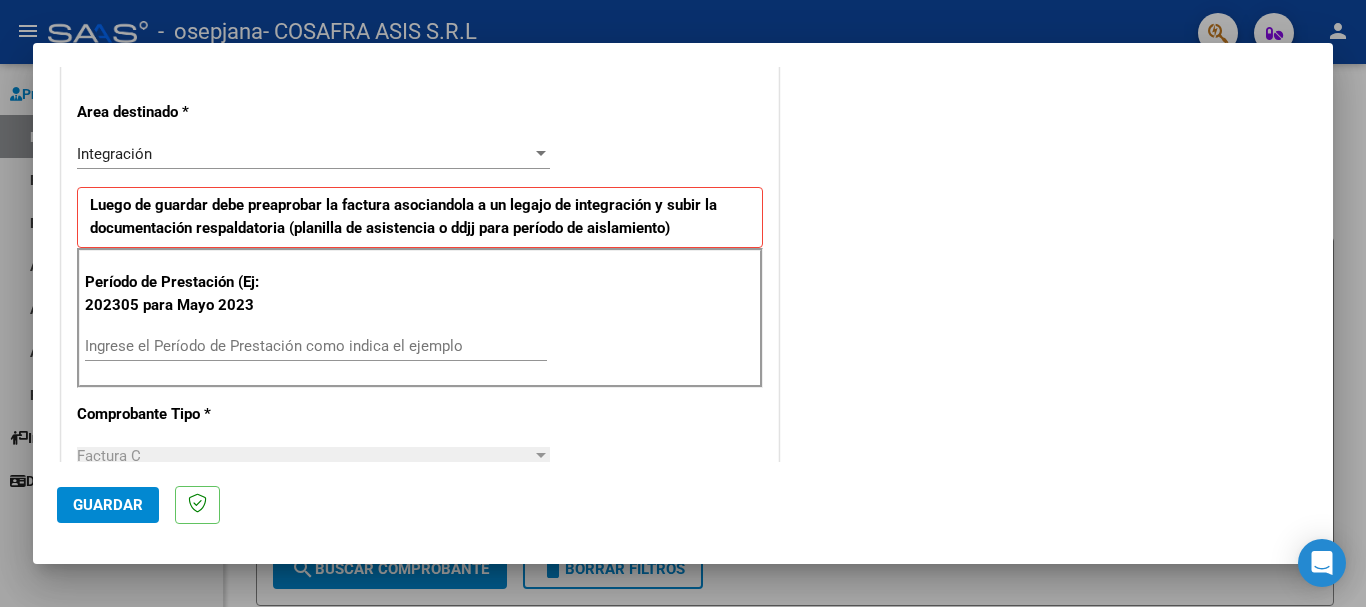 click on "Ingrese el Período de Prestación como indica el ejemplo" at bounding box center (316, 346) 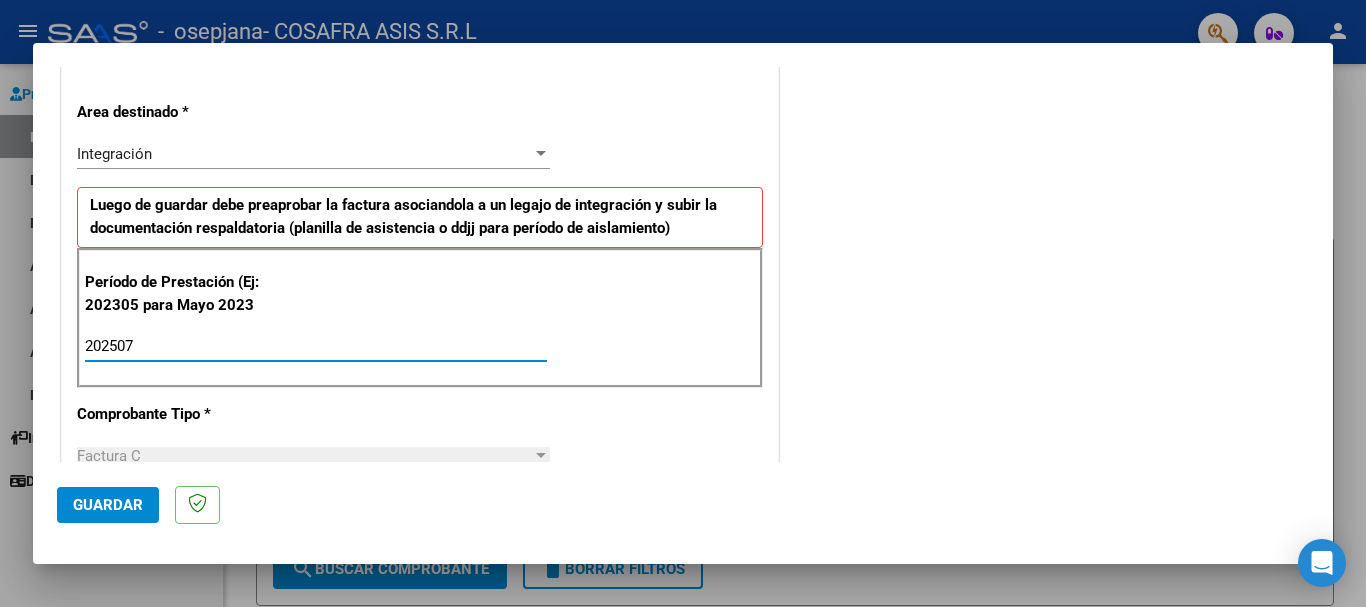 type on "202507" 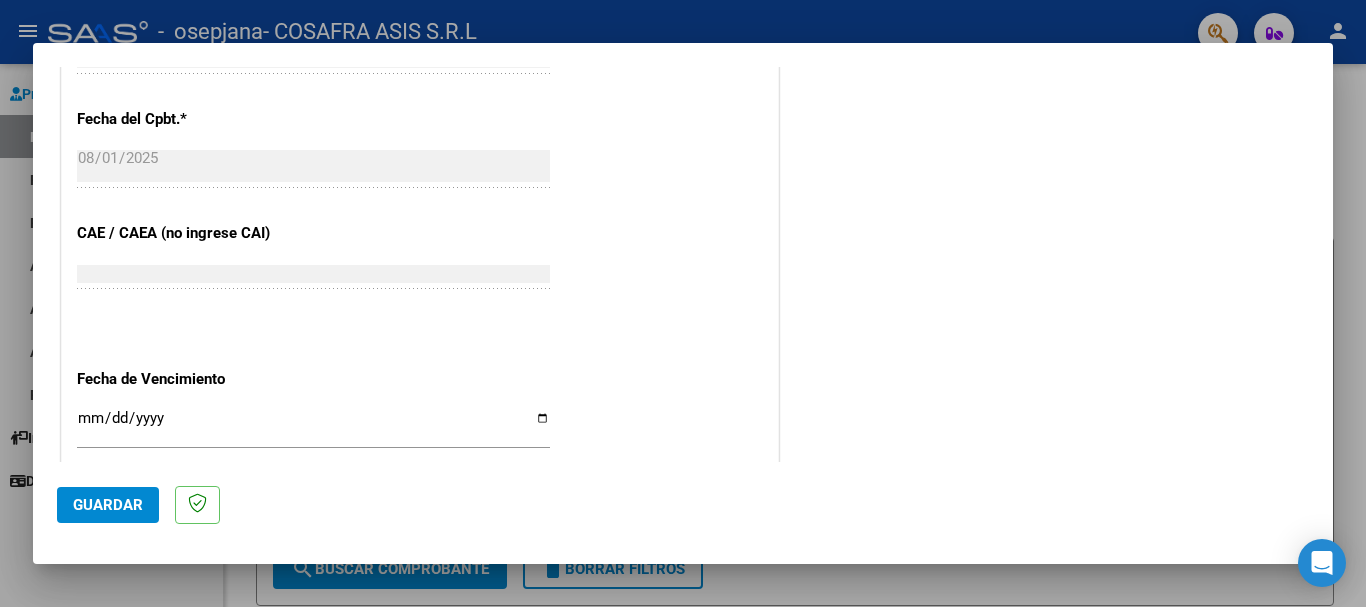 scroll, scrollTop: 1200, scrollLeft: 0, axis: vertical 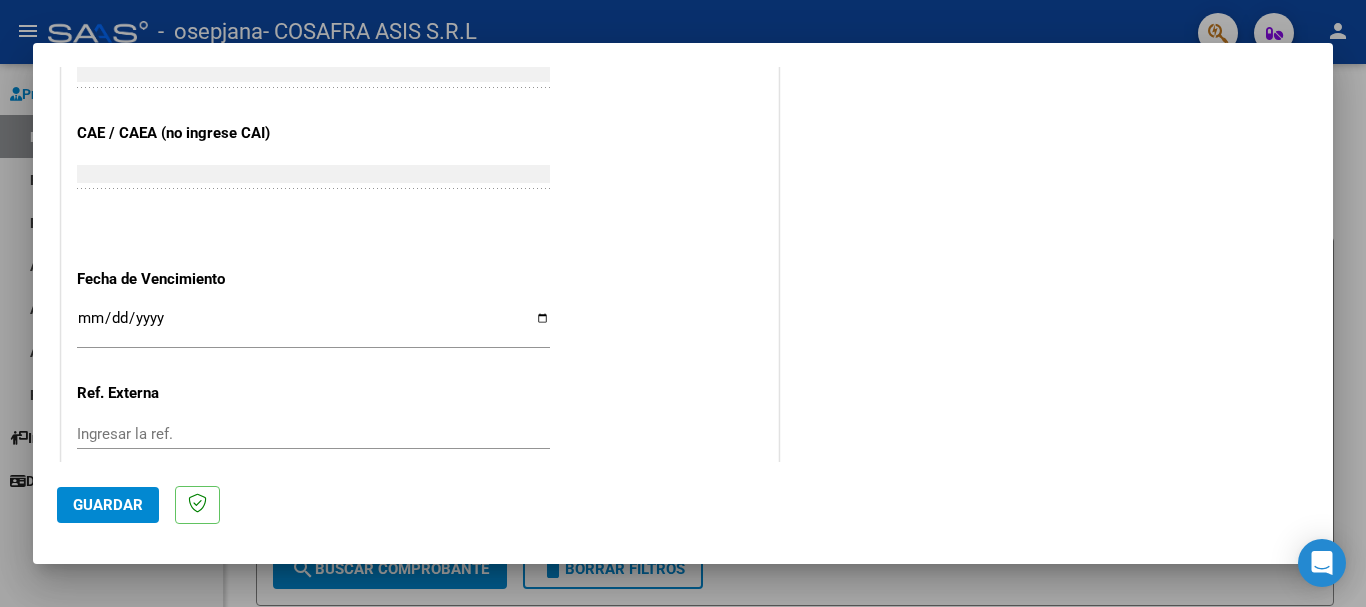 click on "Ingresar la fecha" at bounding box center [313, 326] 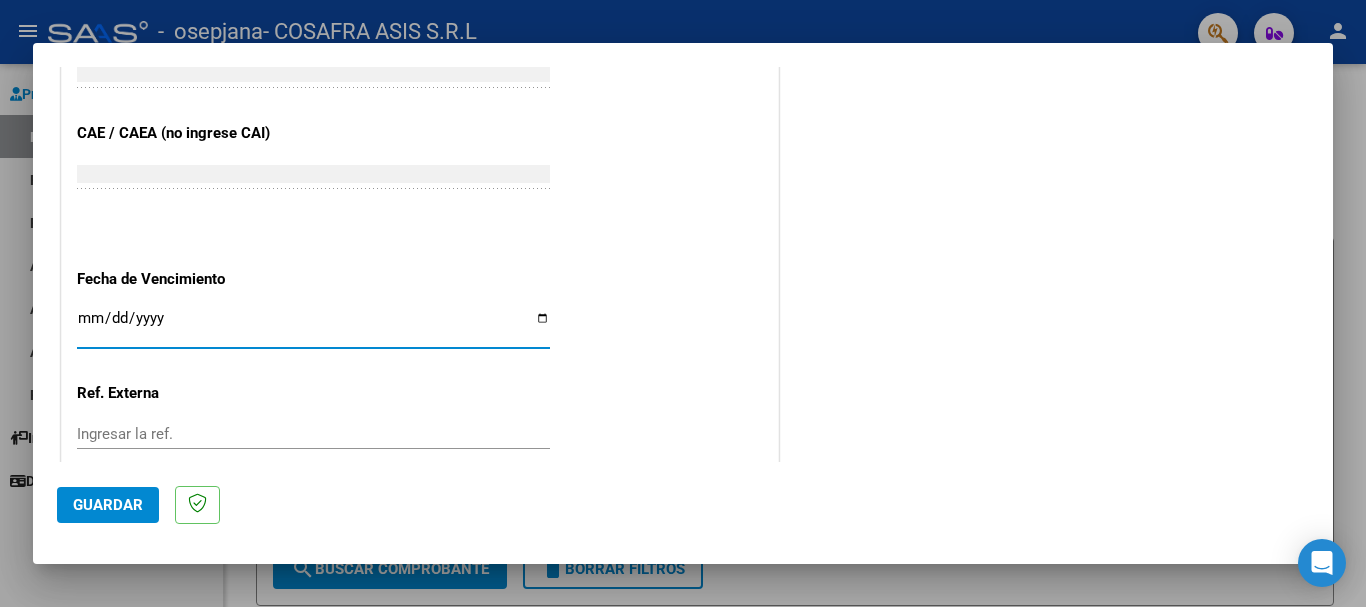 type on "2025-08-11" 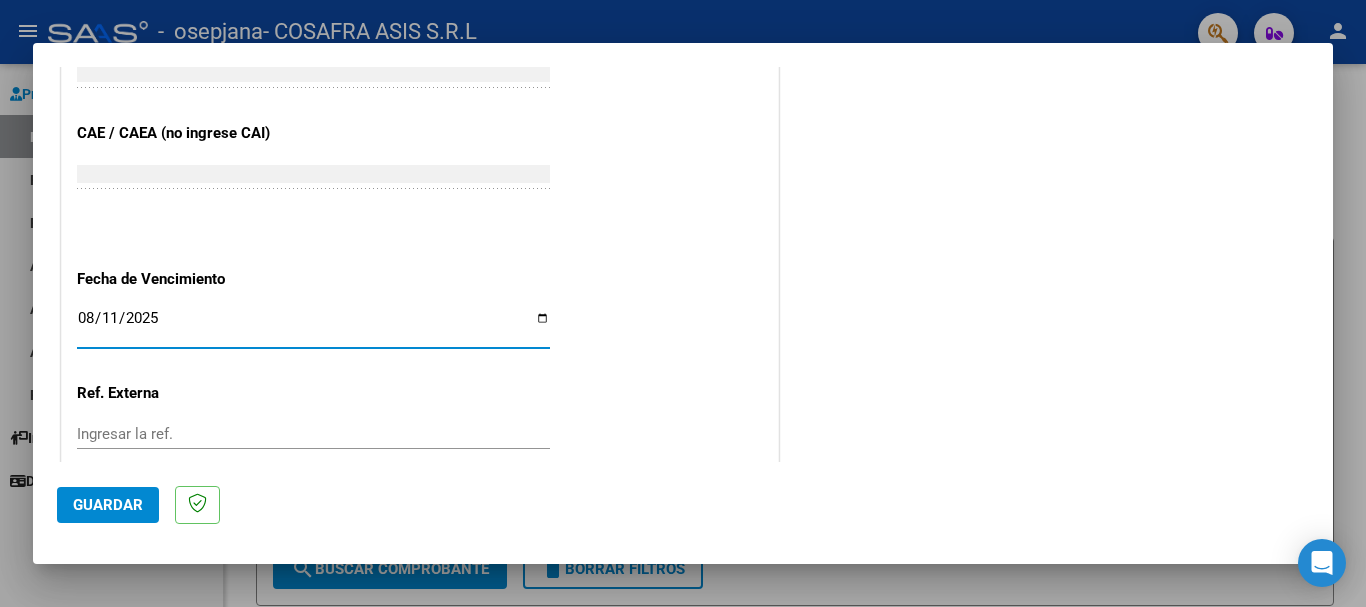 scroll, scrollTop: 1327, scrollLeft: 0, axis: vertical 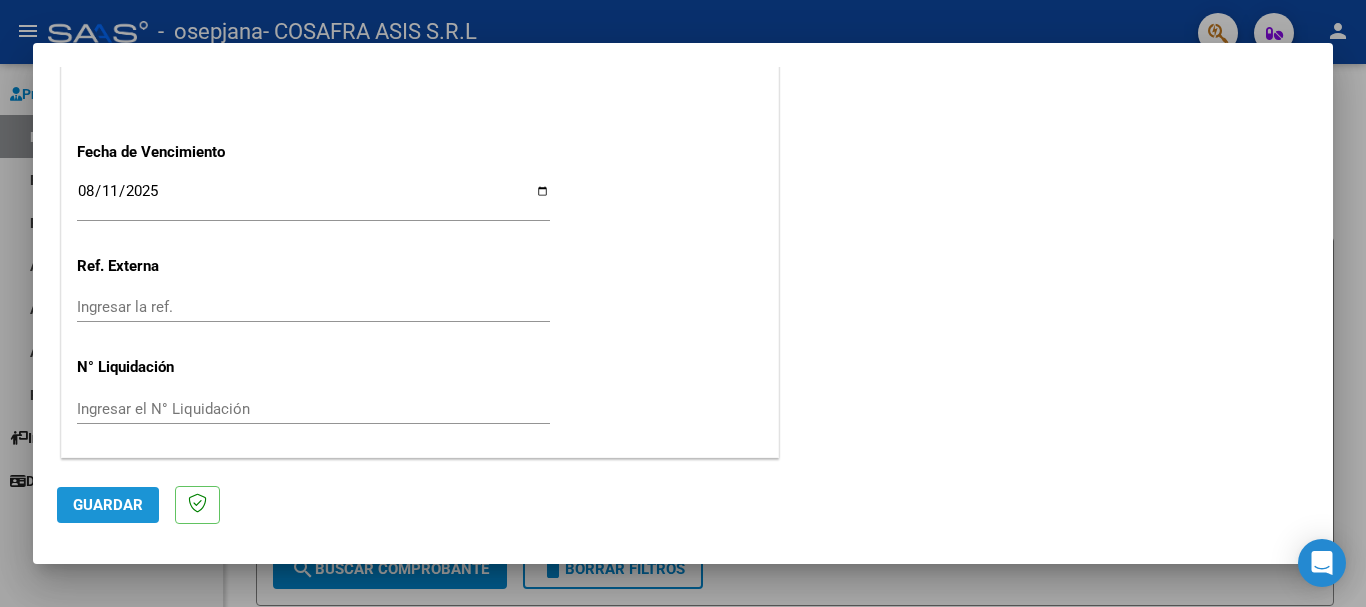 click on "Guardar" 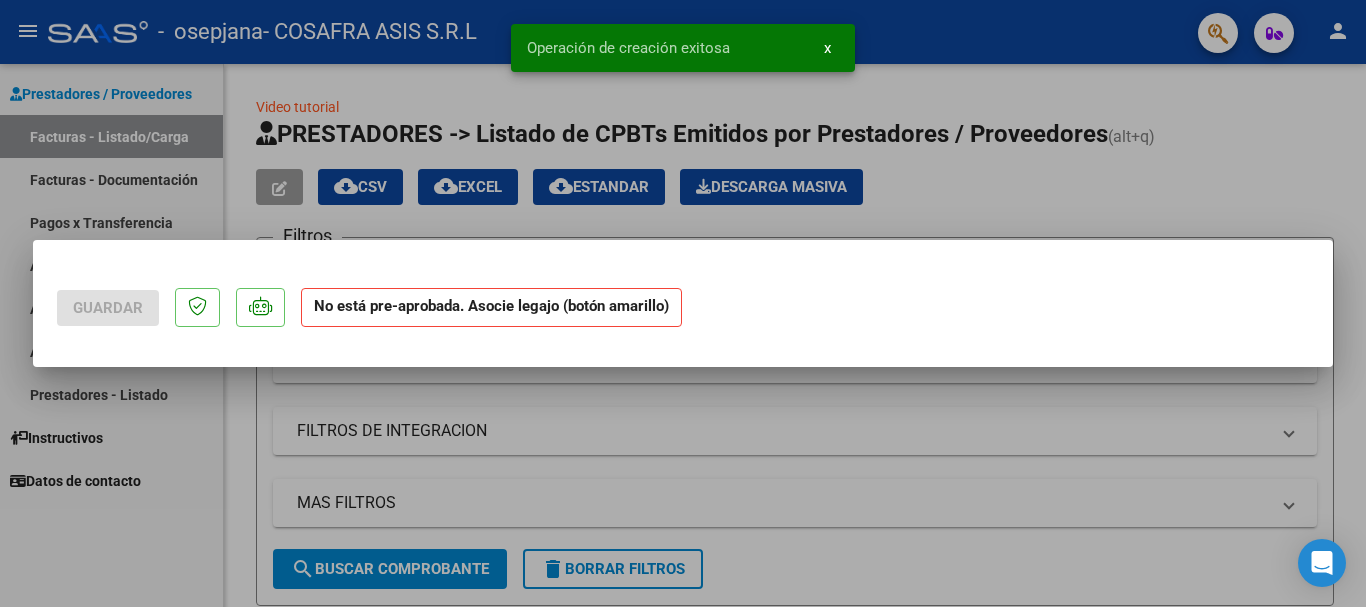 scroll, scrollTop: 0, scrollLeft: 0, axis: both 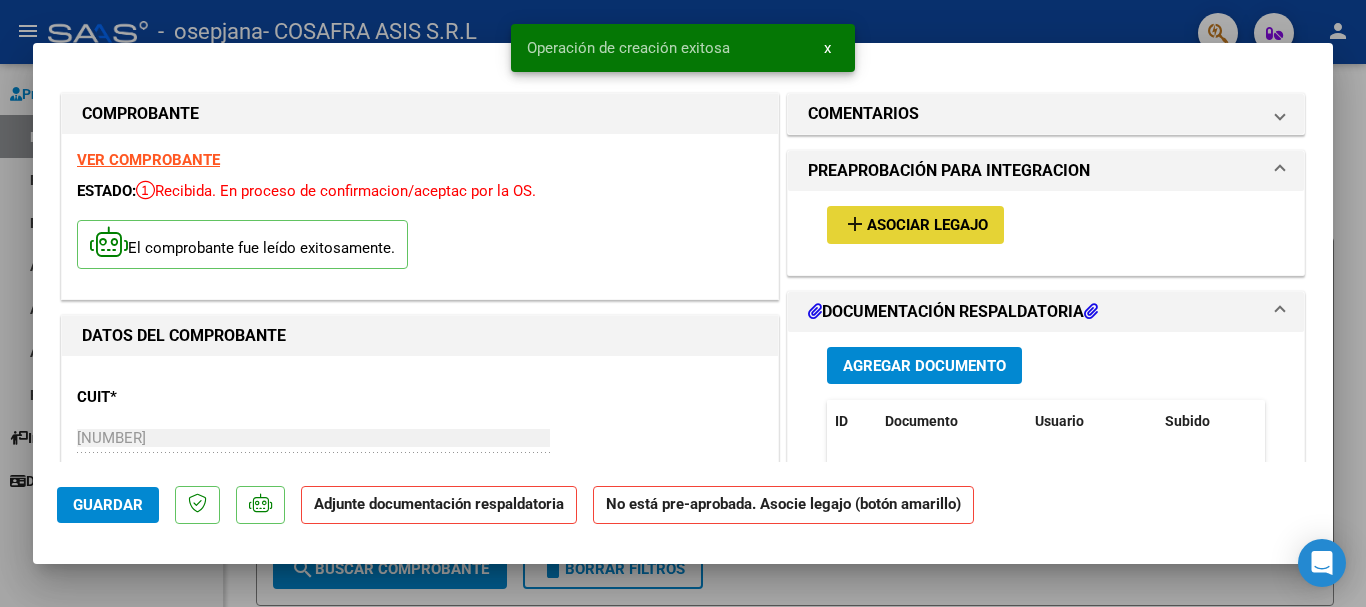 click on "Asociar Legajo" at bounding box center (927, 226) 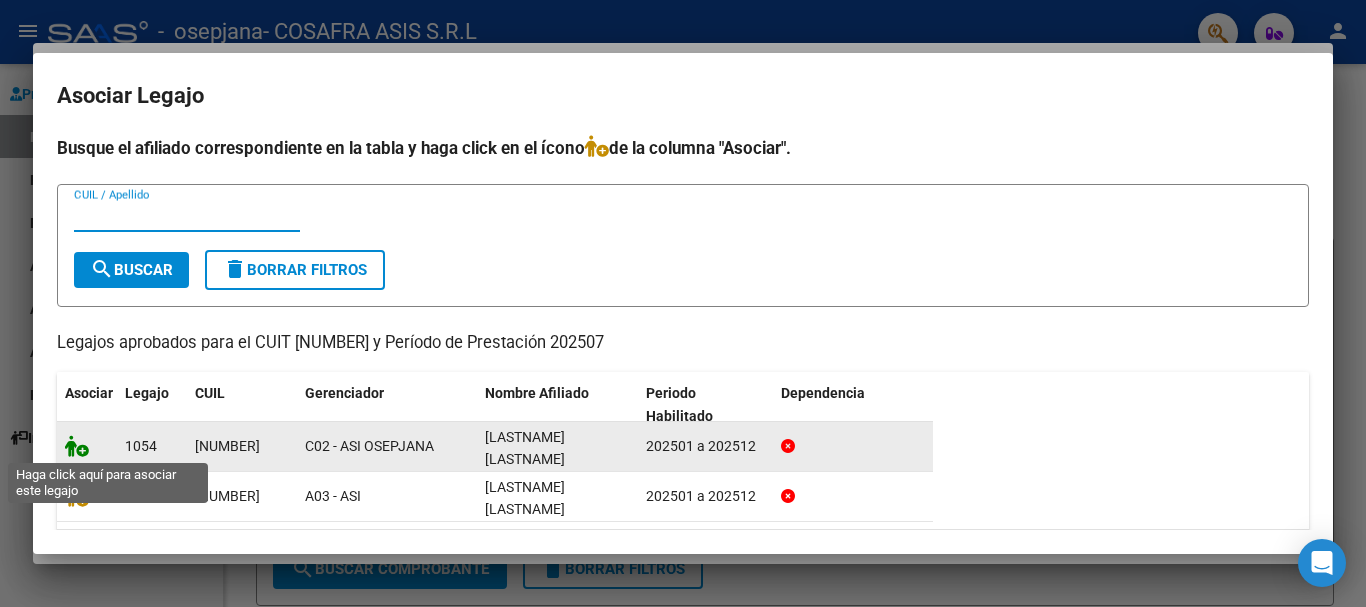 click 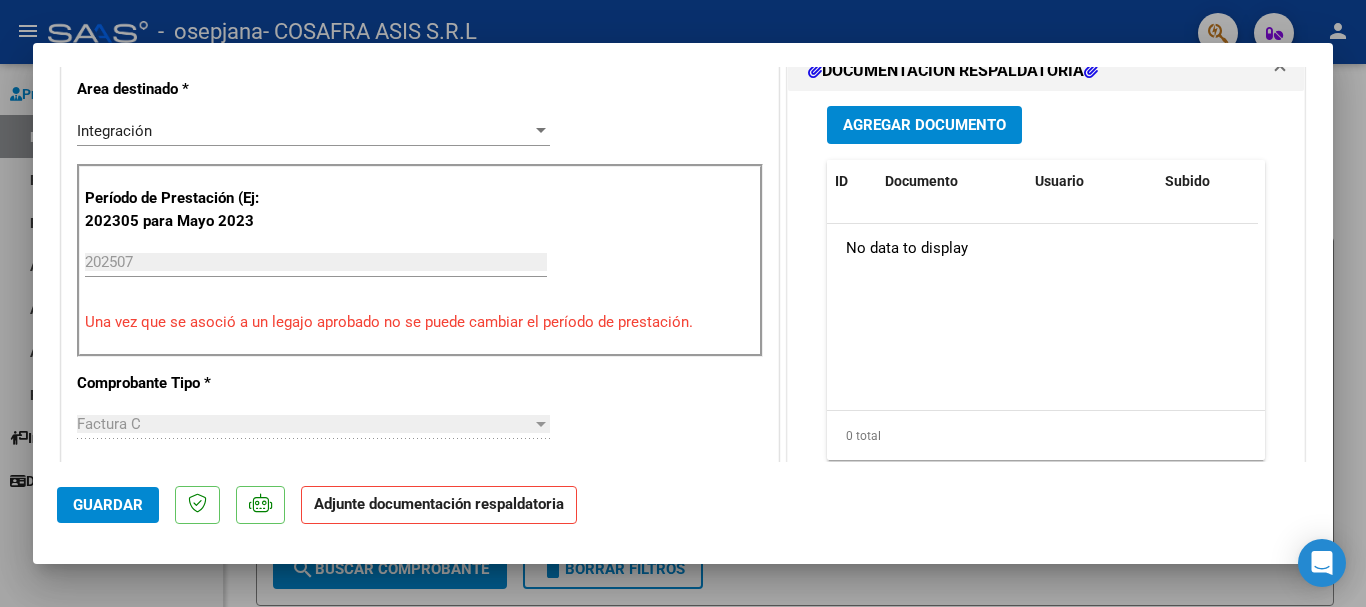 scroll, scrollTop: 500, scrollLeft: 0, axis: vertical 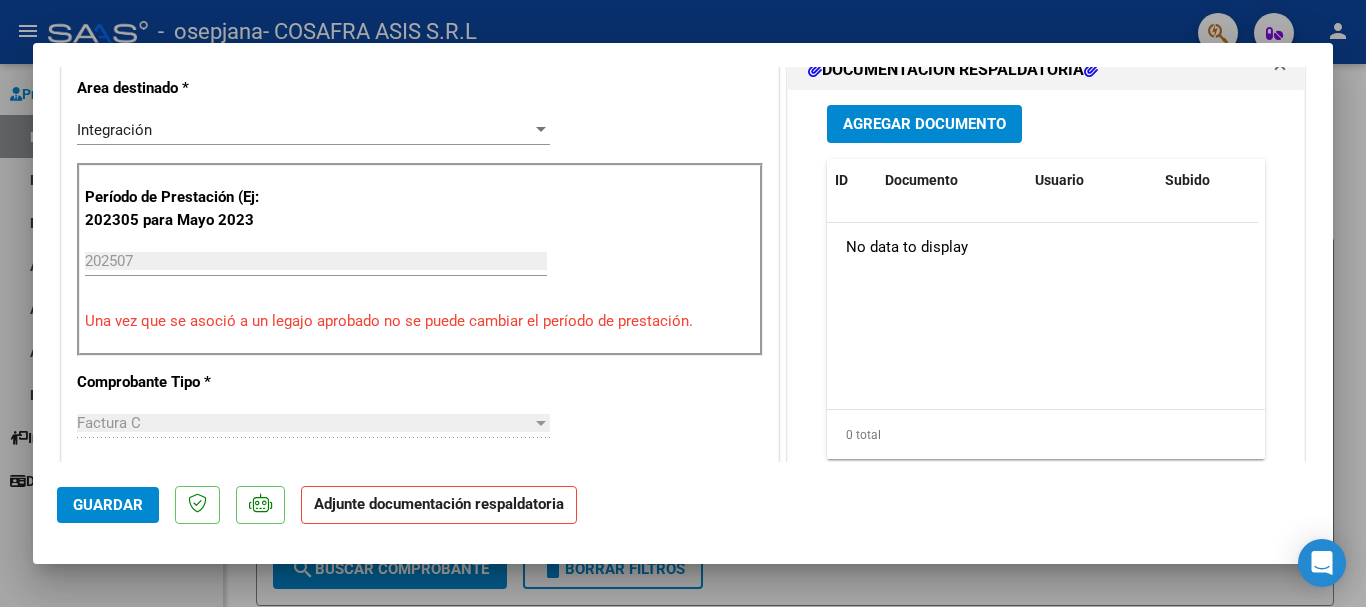 click on "Agregar Documento" at bounding box center (924, 125) 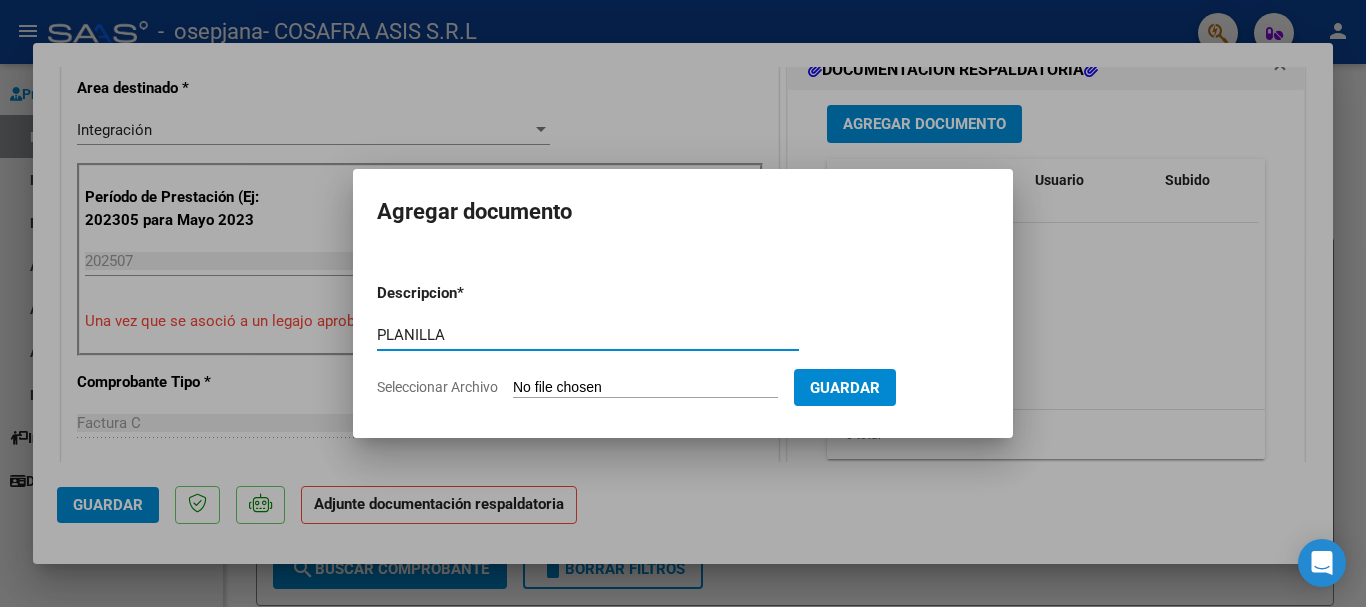 type on "PLANILLA" 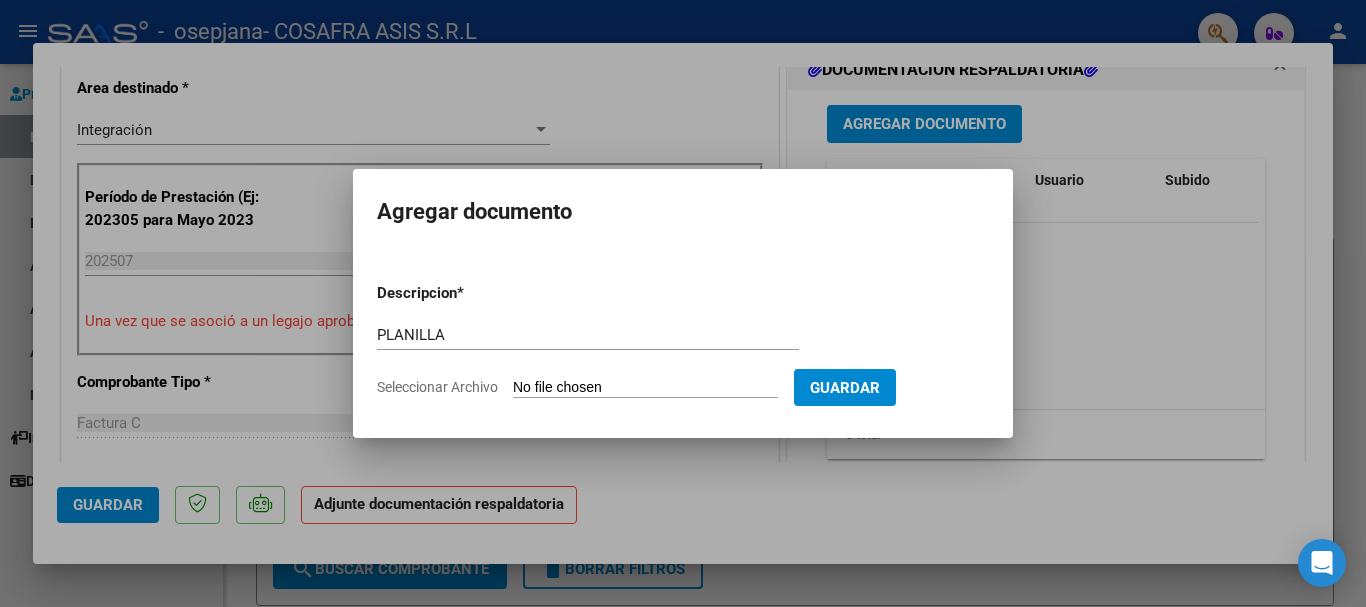 type on "C:\fakepath\planilla [LASTNAME].pdf" 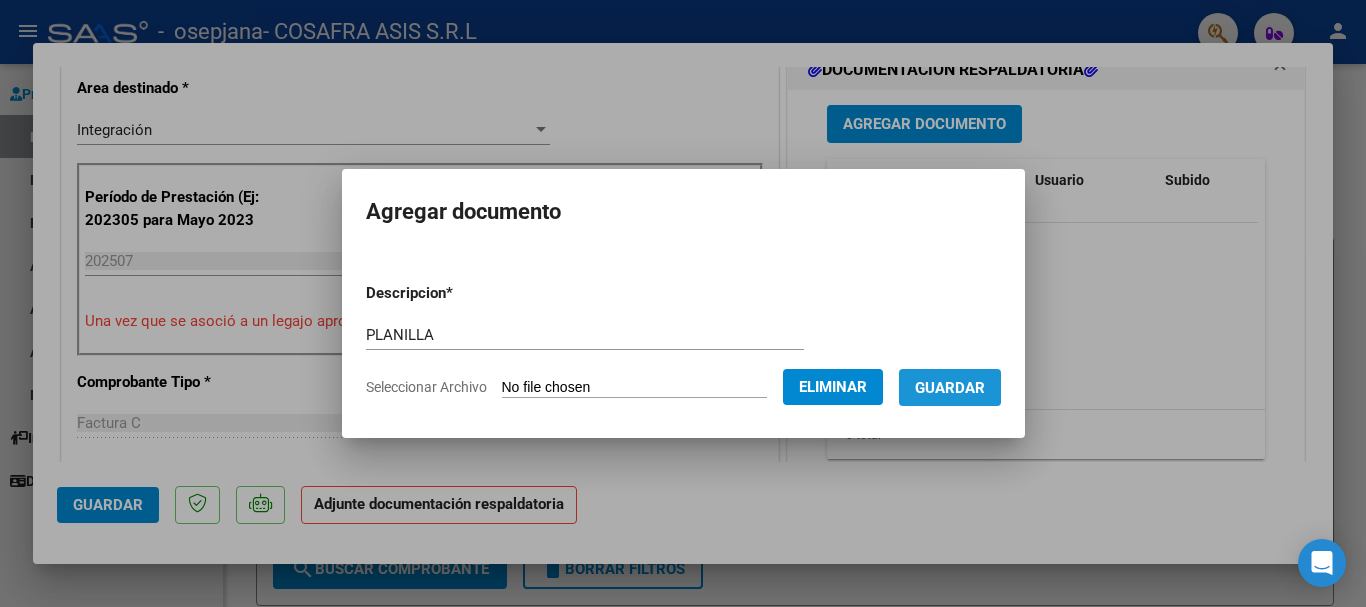 click on "Guardar" at bounding box center [950, 387] 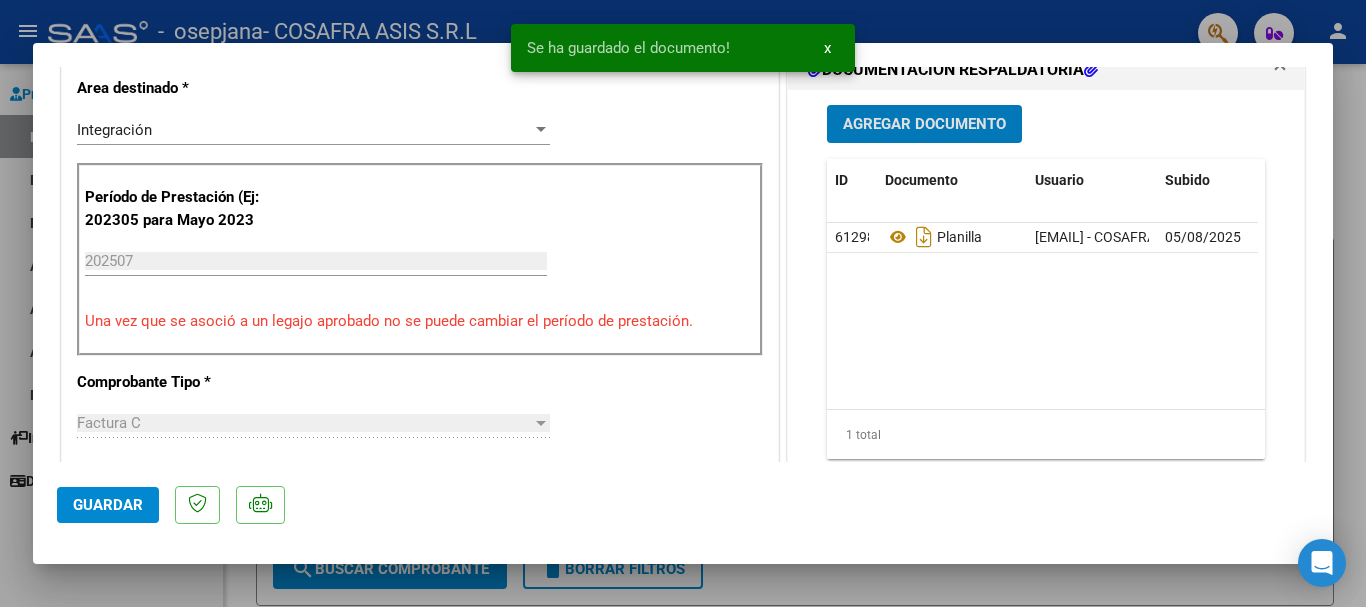click on "Guardar" 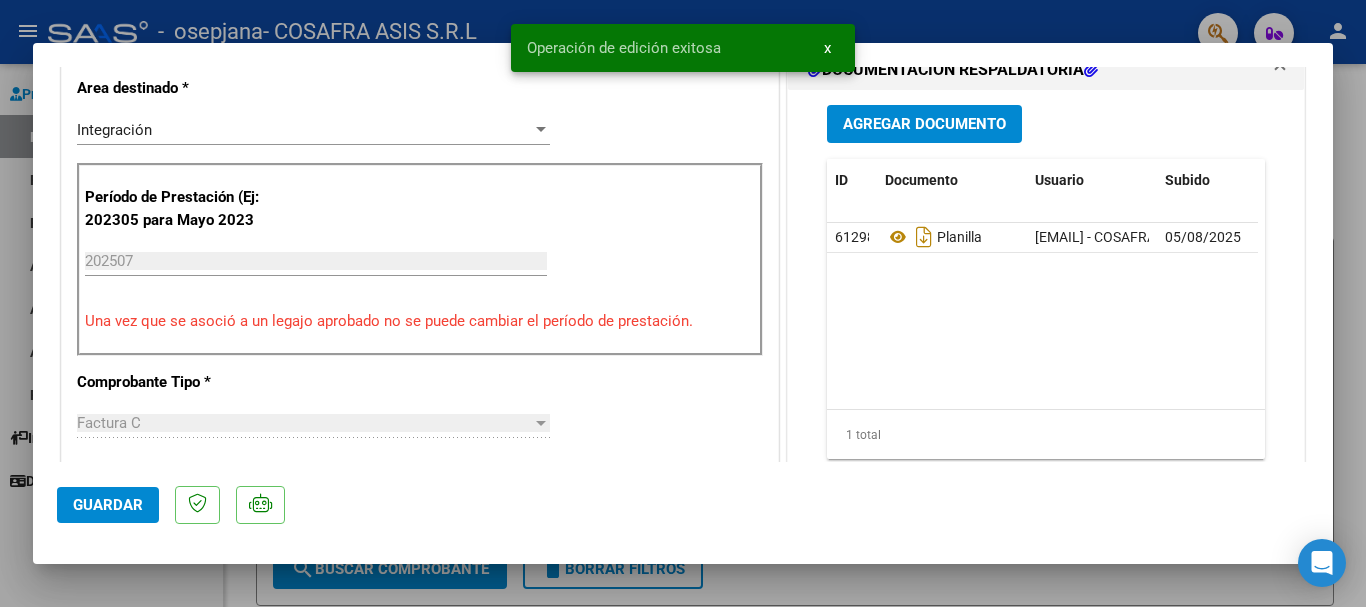 click at bounding box center [683, 303] 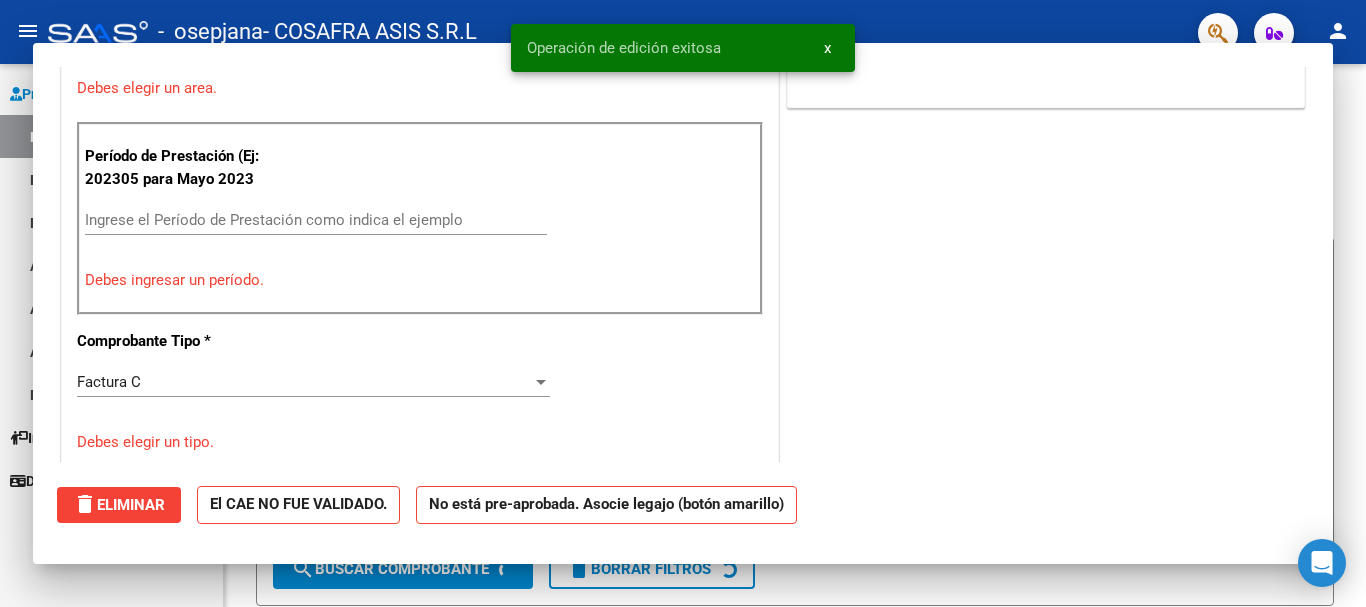 scroll, scrollTop: 0, scrollLeft: 0, axis: both 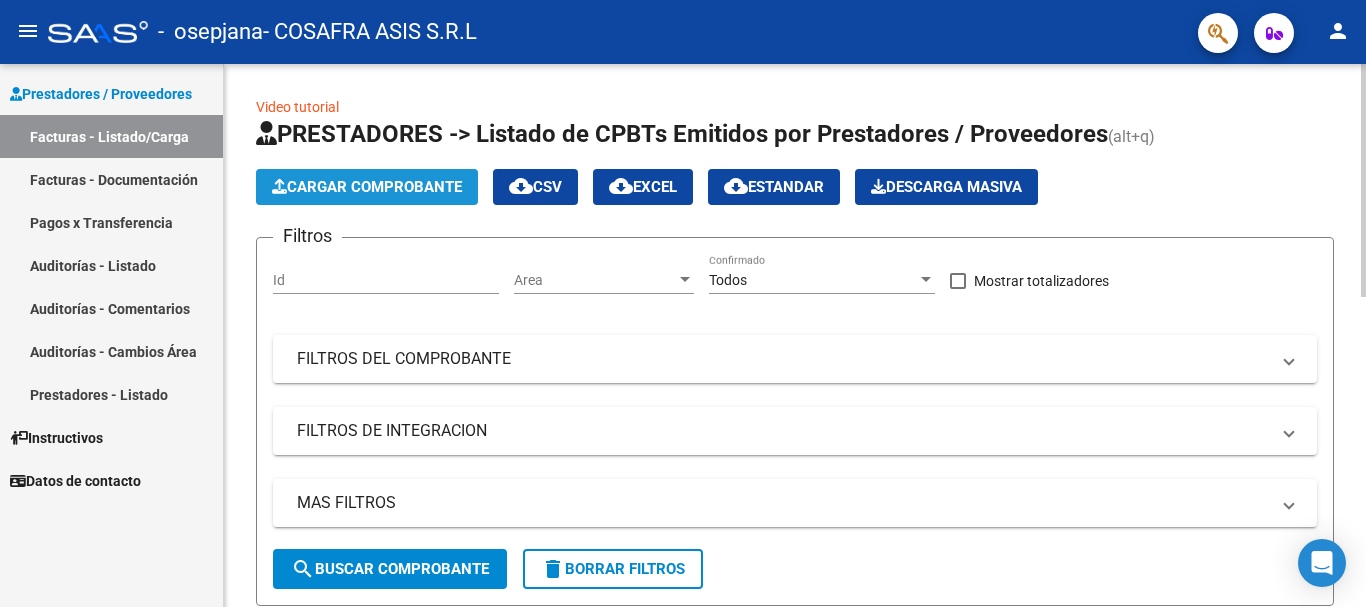 click on "Cargar Comprobante" 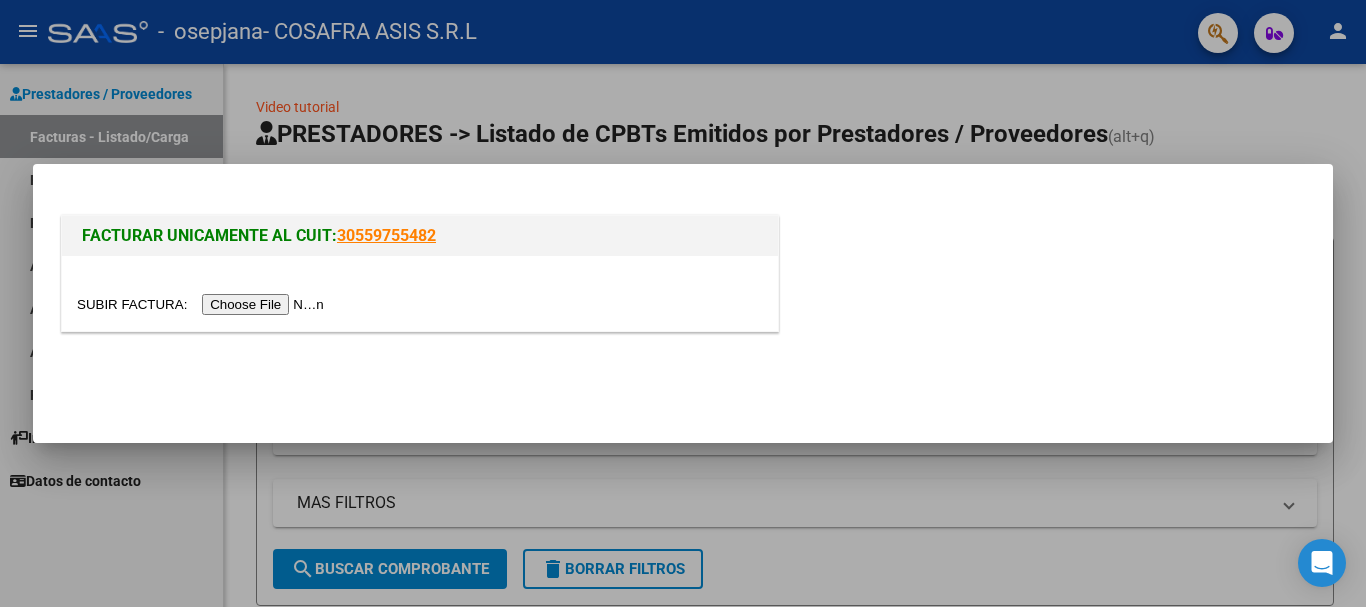 click at bounding box center (203, 304) 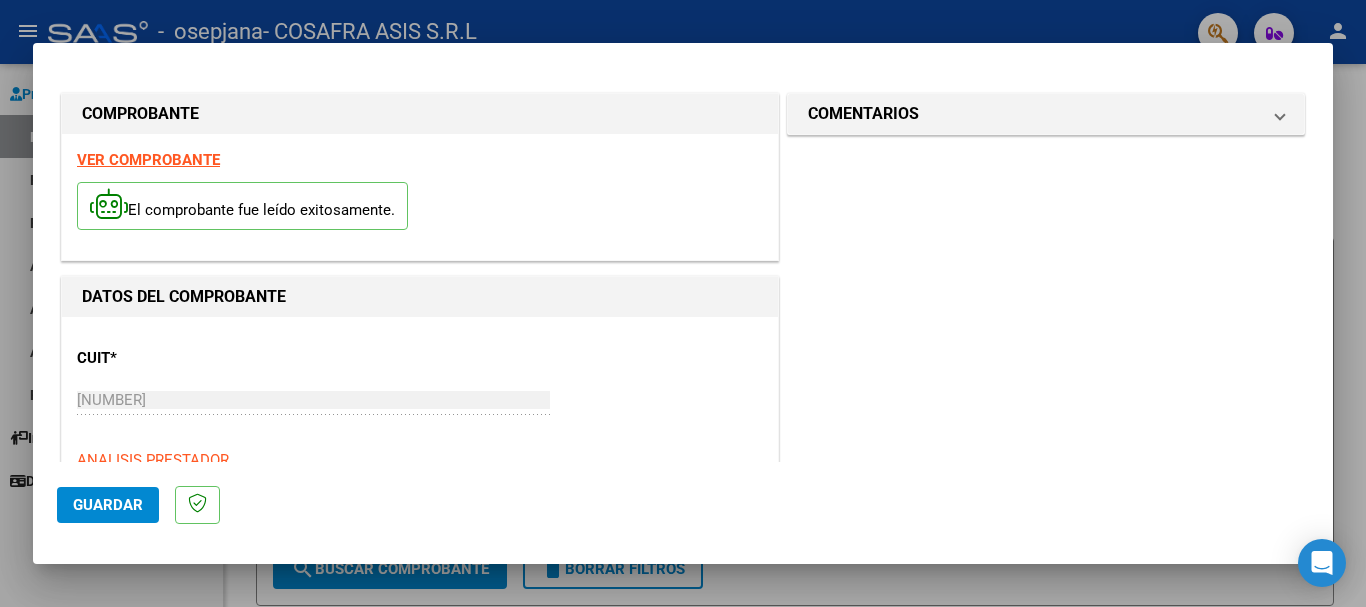 scroll, scrollTop: 400, scrollLeft: 0, axis: vertical 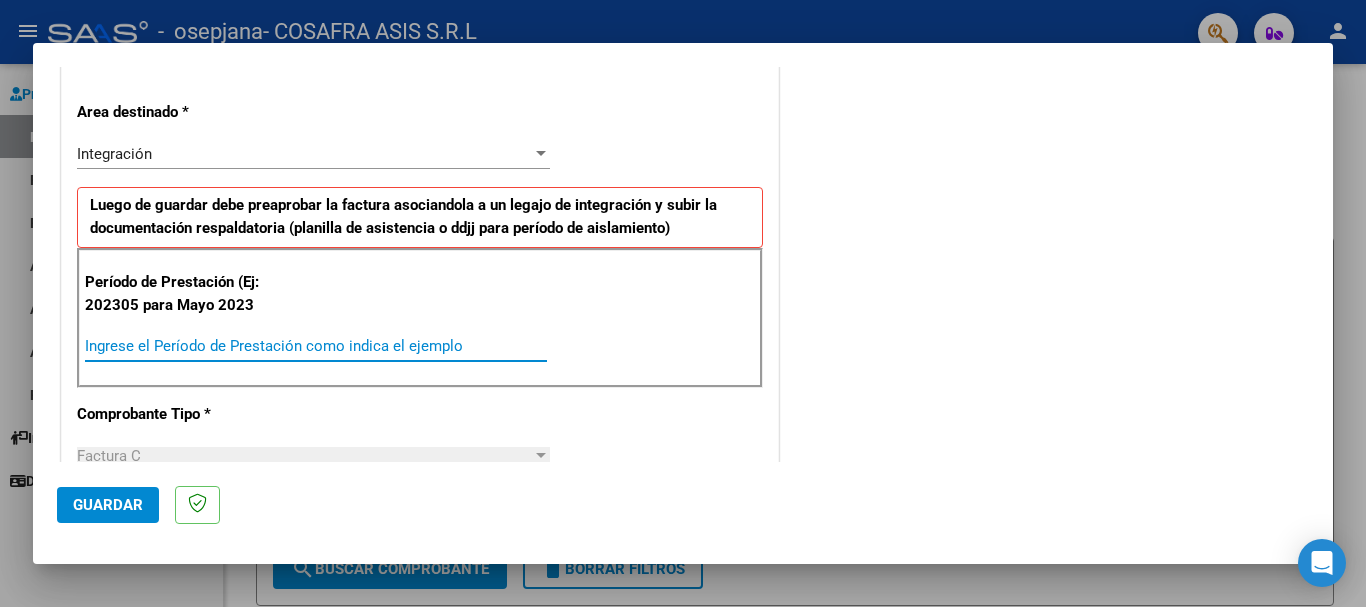 click on "Ingrese el Período de Prestación como indica el ejemplo" at bounding box center [316, 346] 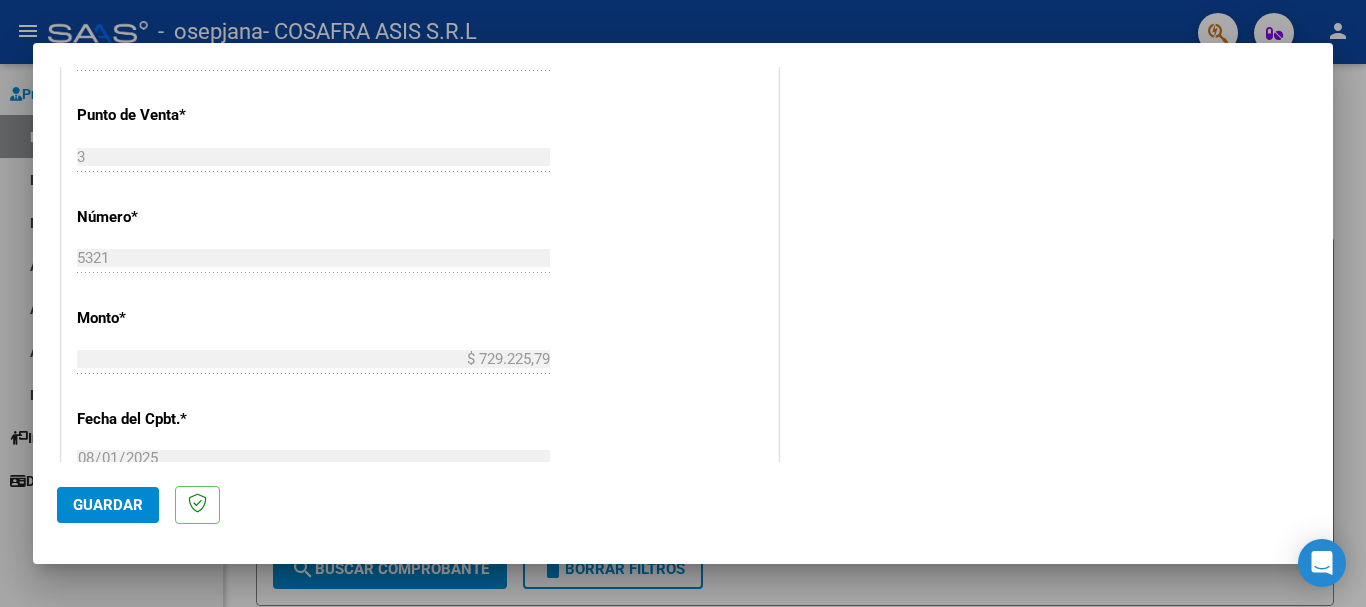 scroll, scrollTop: 1100, scrollLeft: 0, axis: vertical 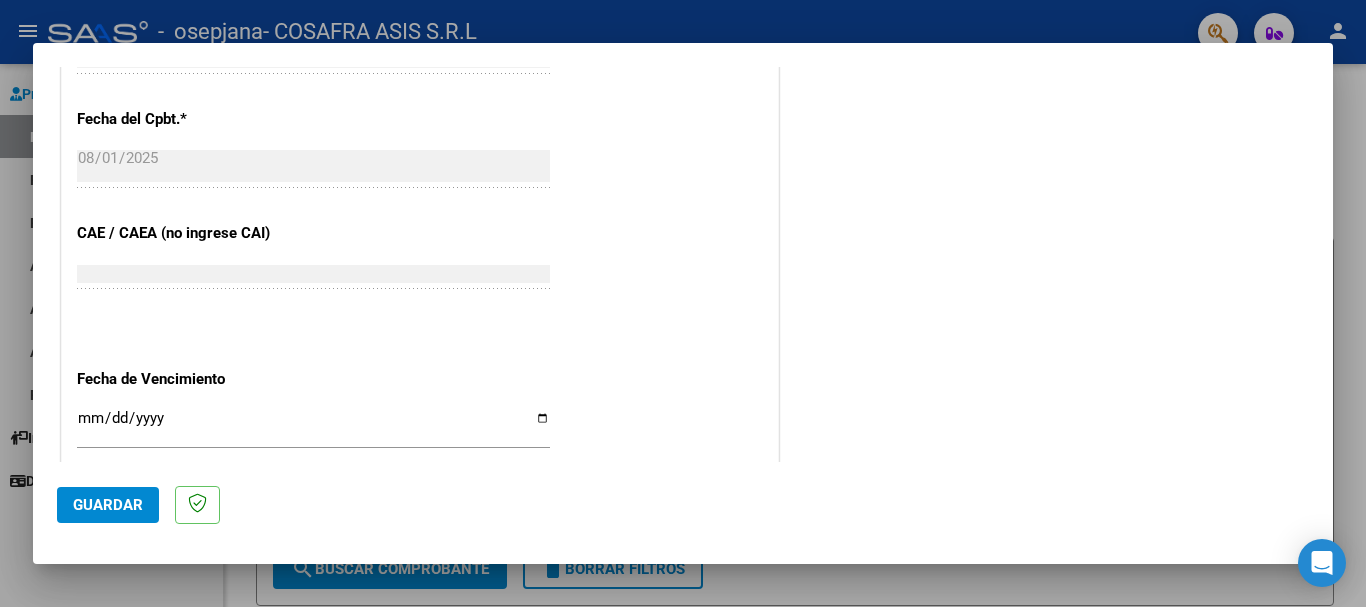 type on "202507" 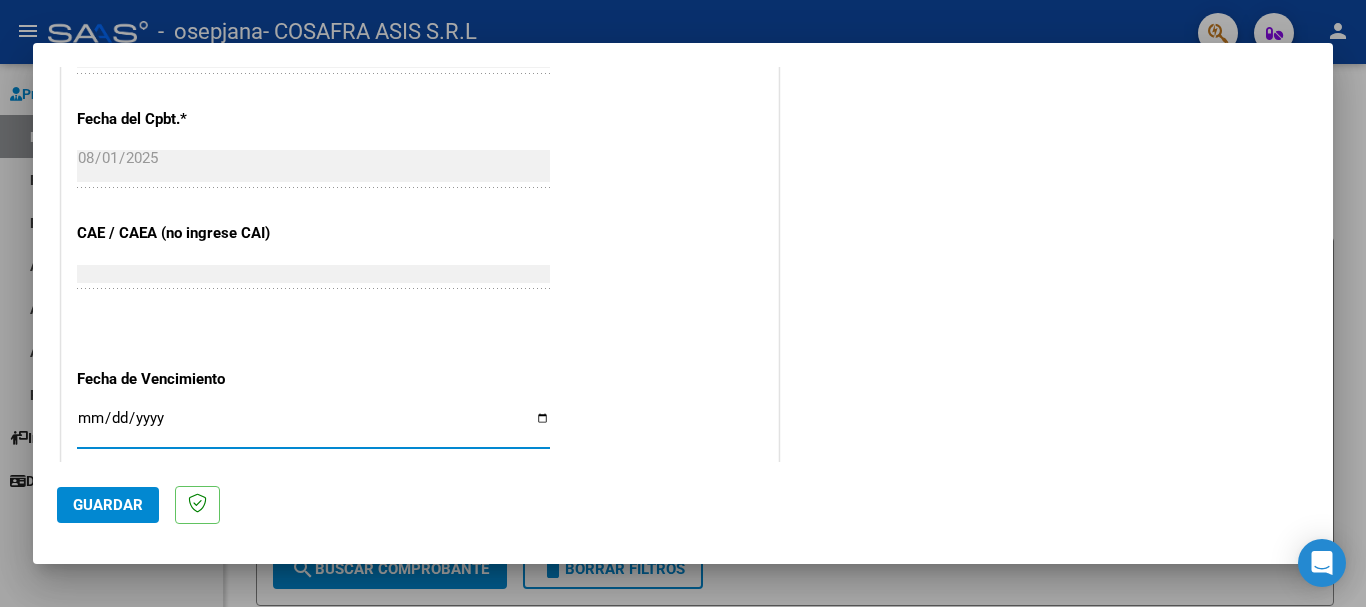 click on "Ingresar la fecha" at bounding box center (313, 426) 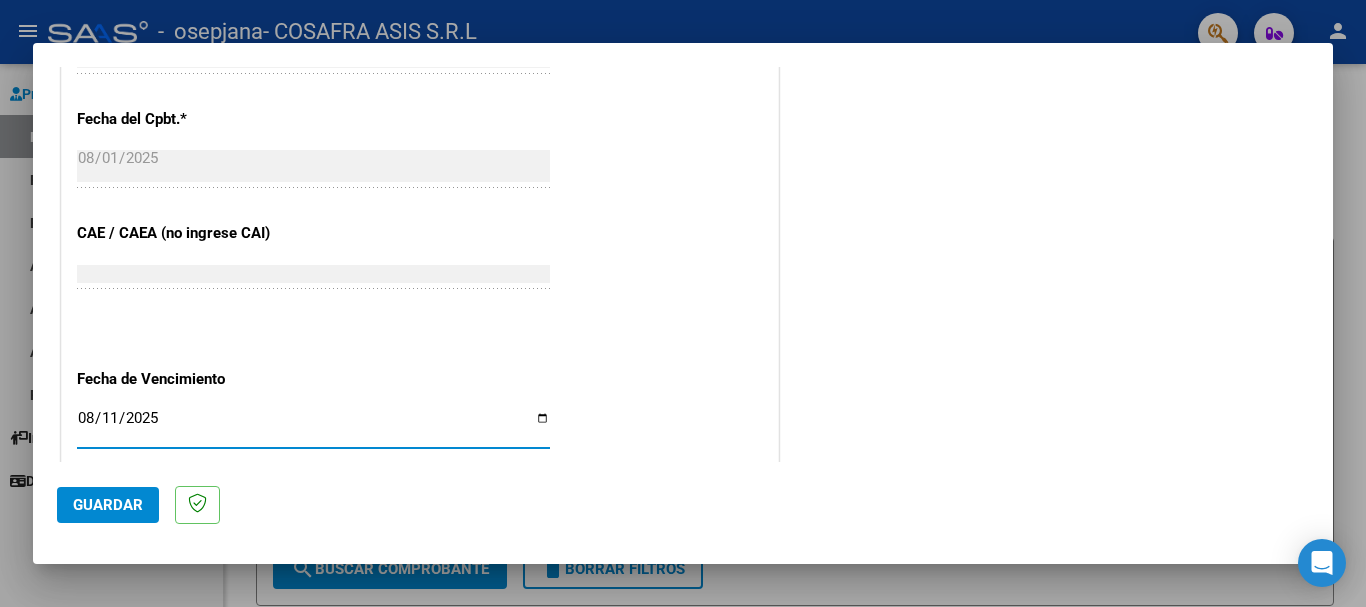 scroll, scrollTop: 1327, scrollLeft: 0, axis: vertical 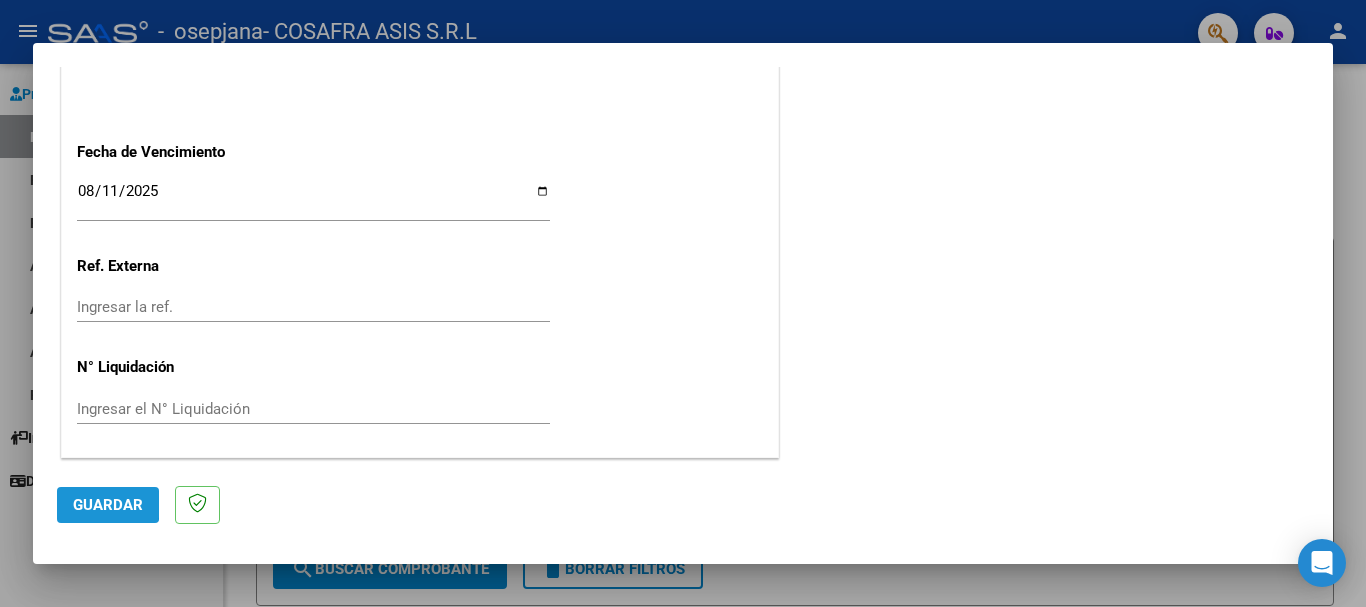 click on "Guardar" 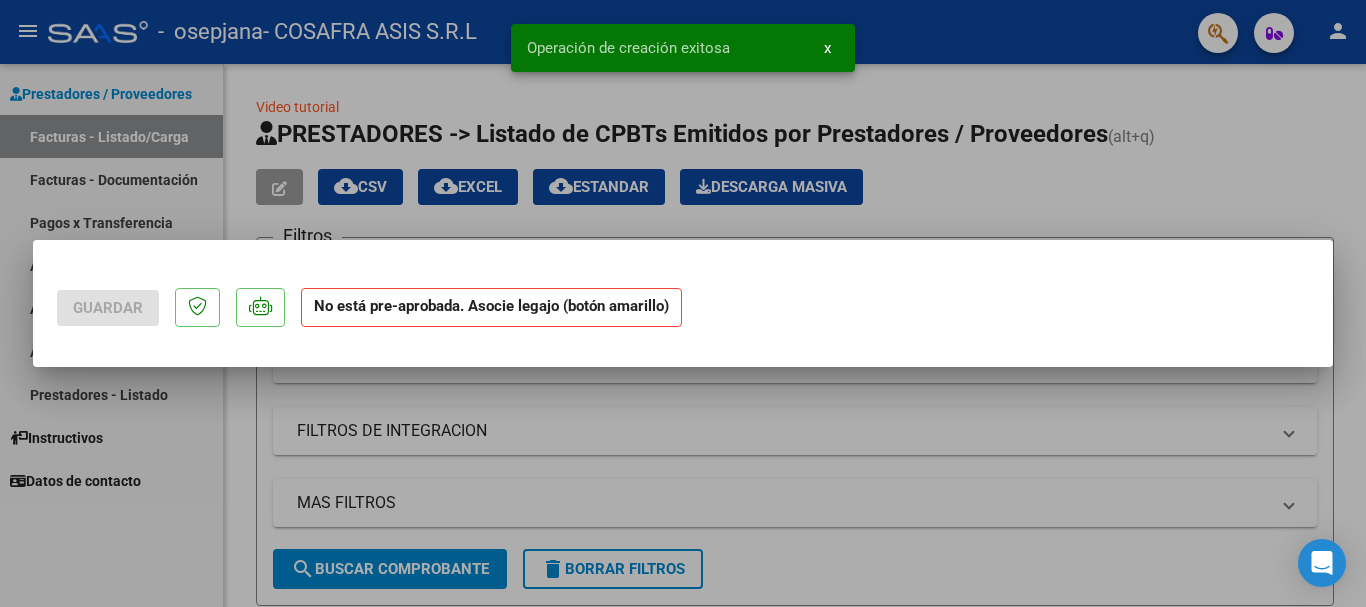 scroll, scrollTop: 0, scrollLeft: 0, axis: both 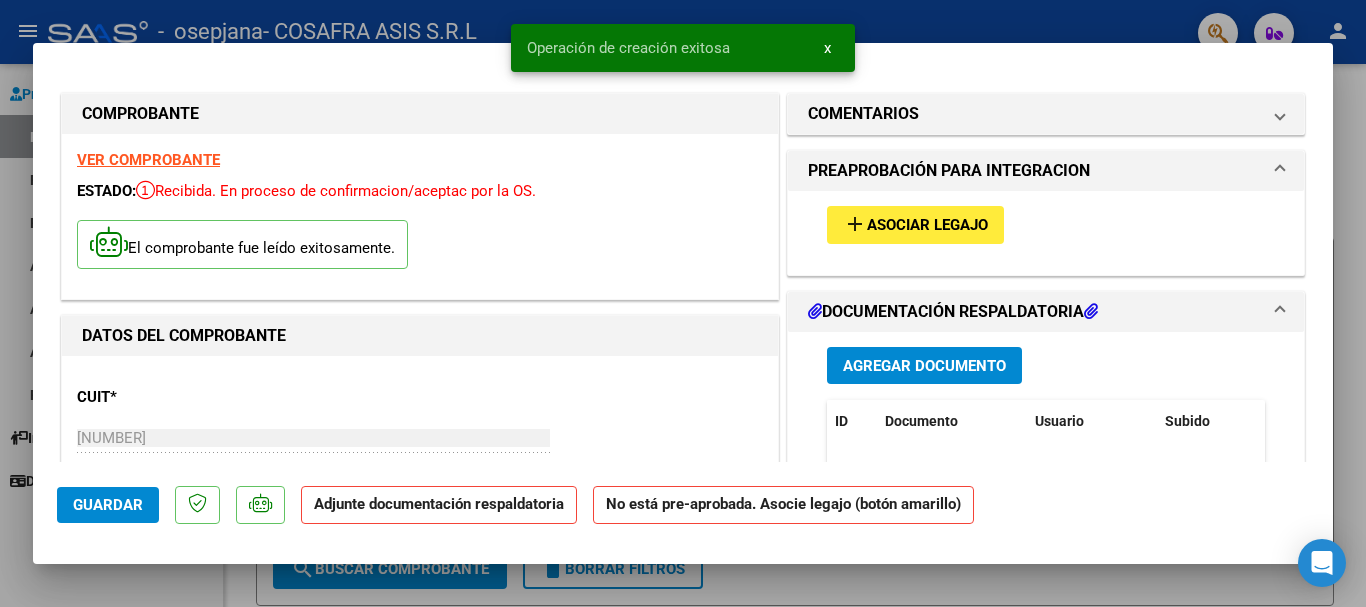 click on "Asociar Legajo" at bounding box center (927, 226) 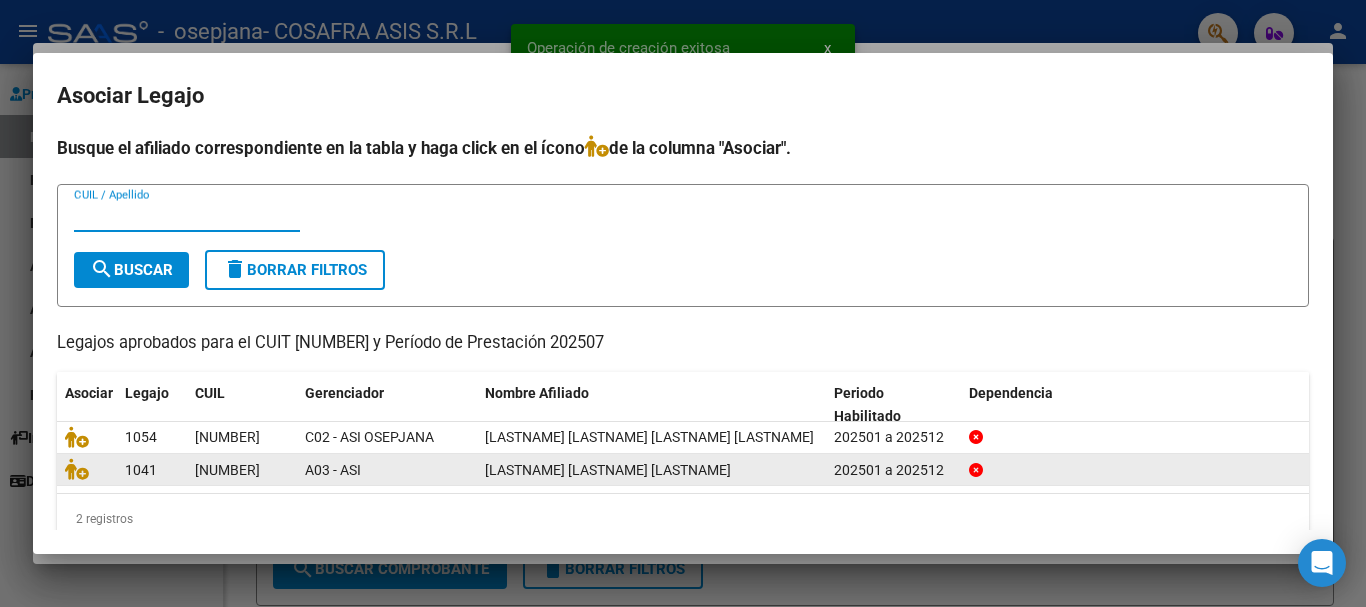 click 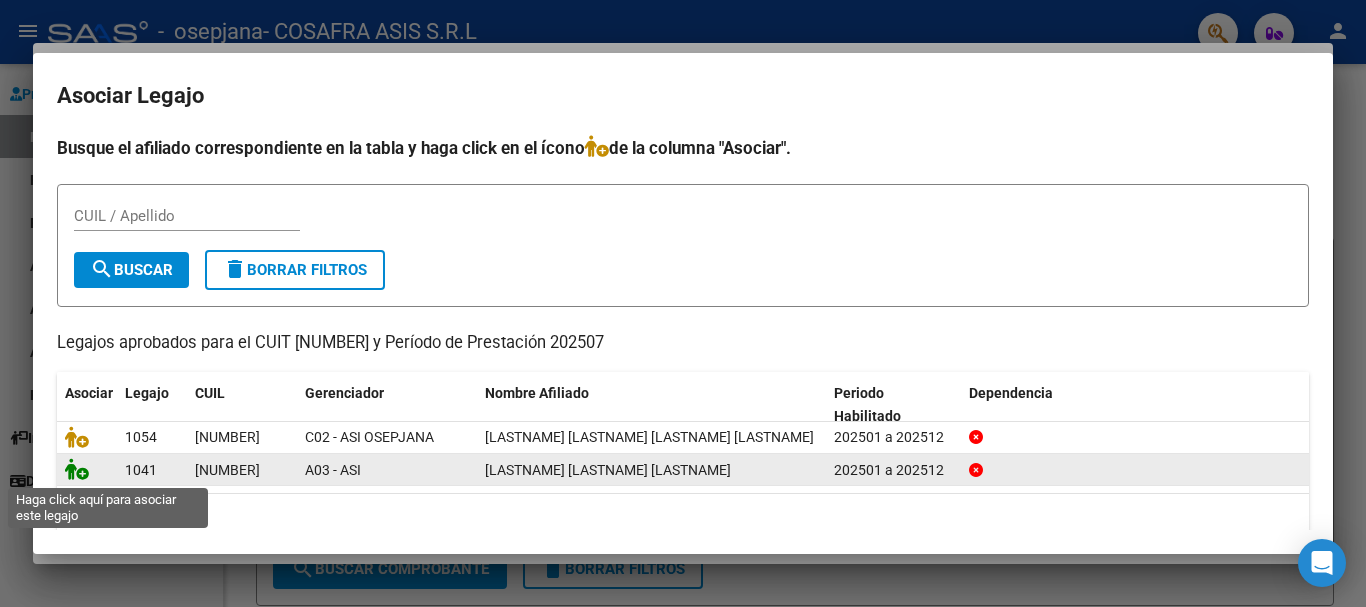 click 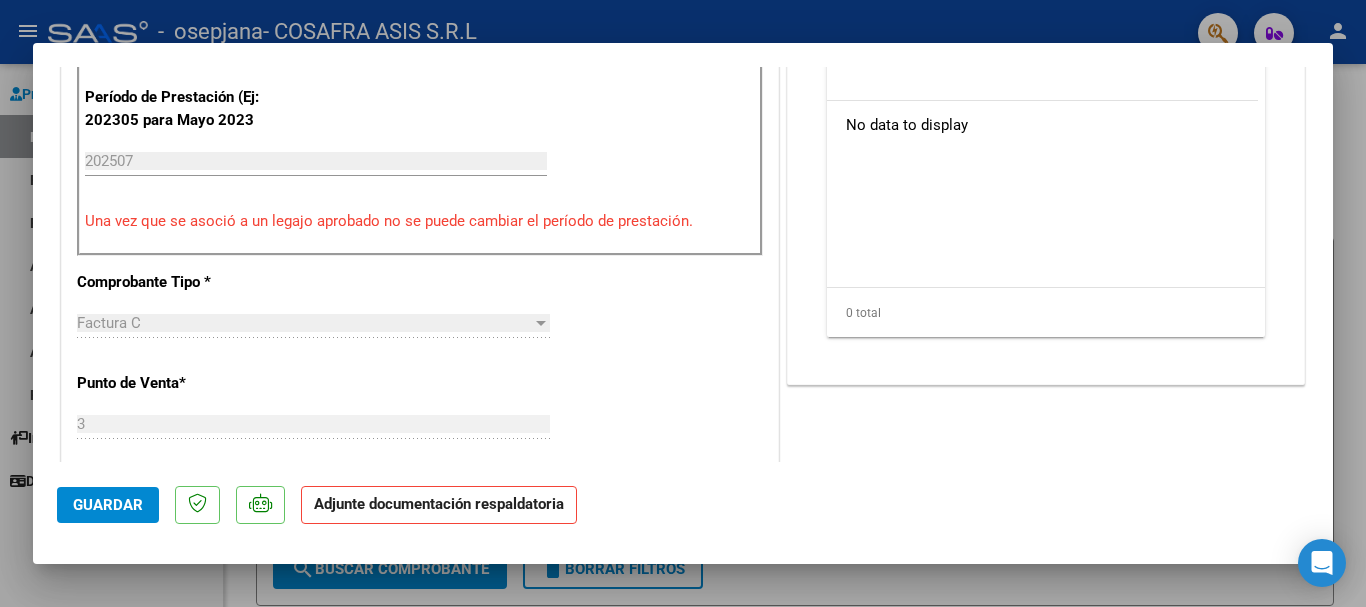 scroll, scrollTop: 400, scrollLeft: 0, axis: vertical 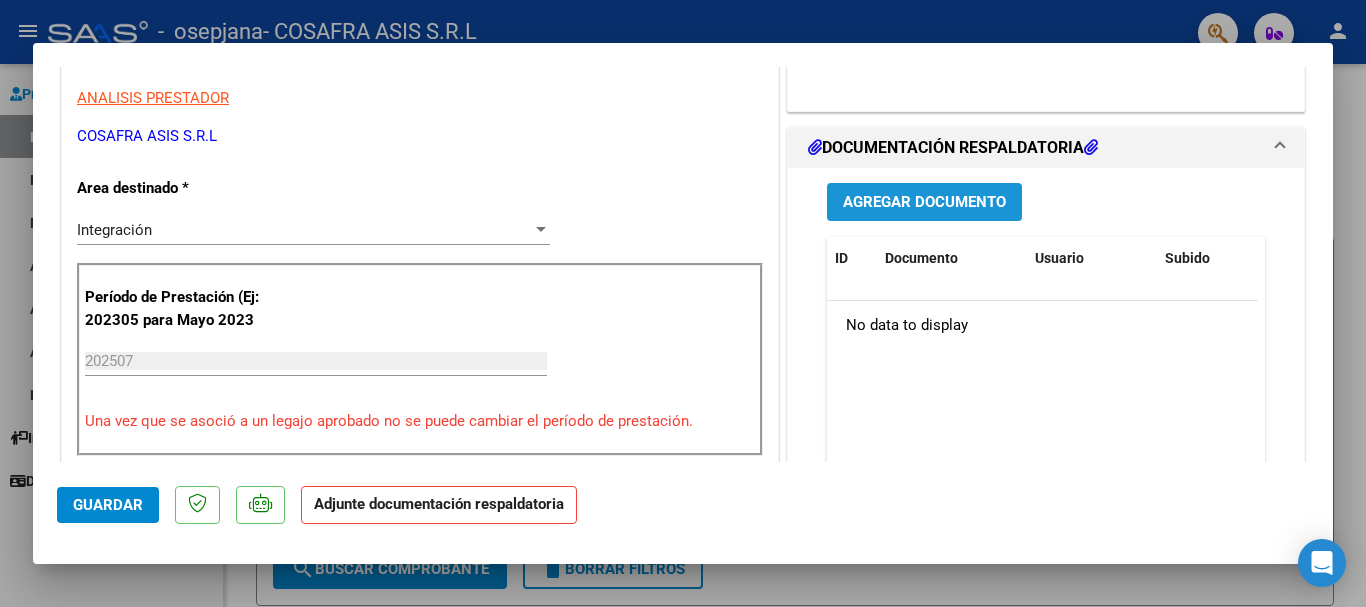 click on "Agregar Documento" at bounding box center (924, 203) 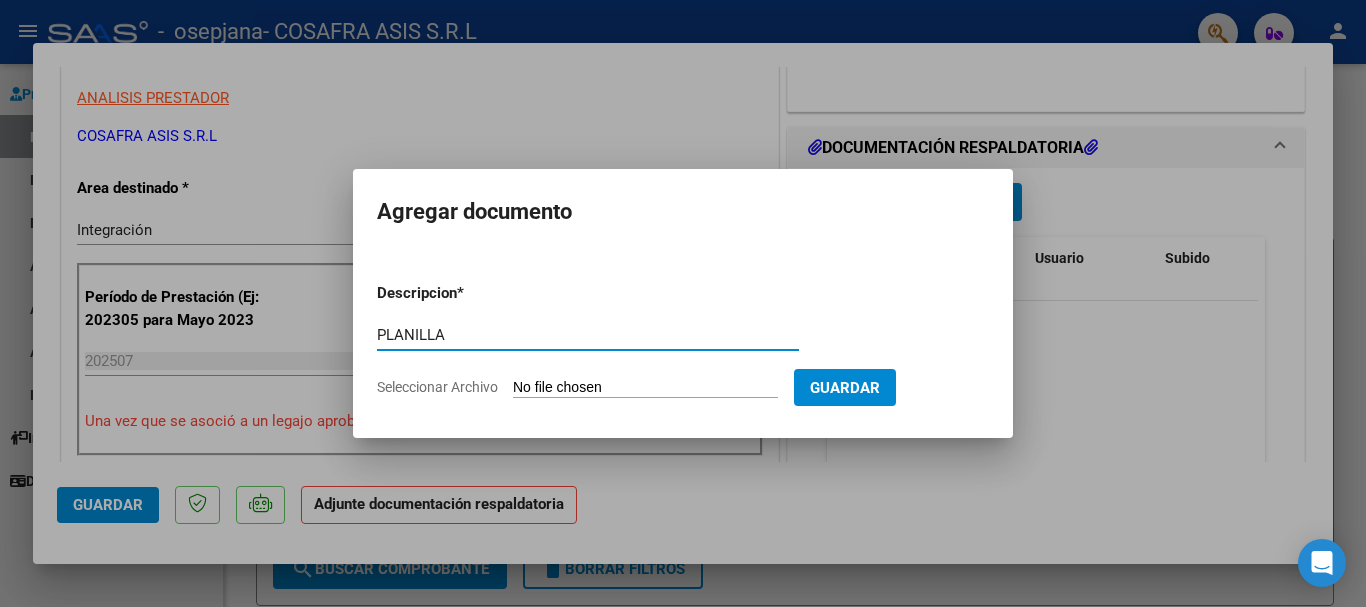 type on "PLANILLA" 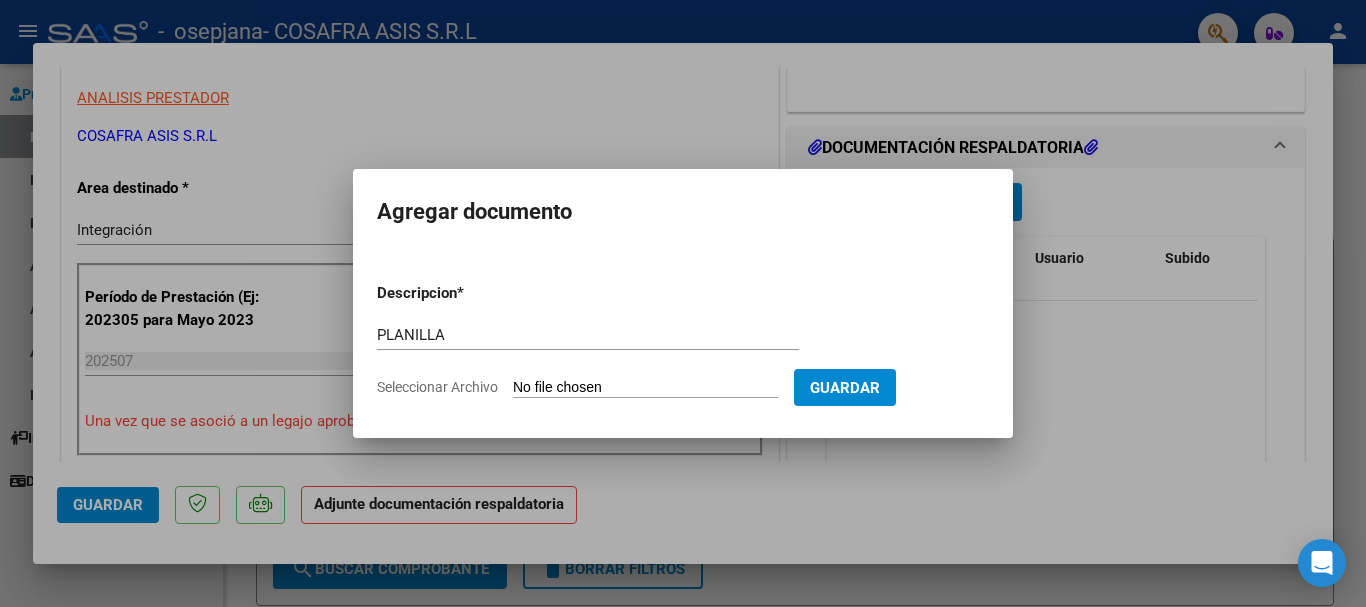type on "C:\fakepath\planilla [LASTNAME].pdf" 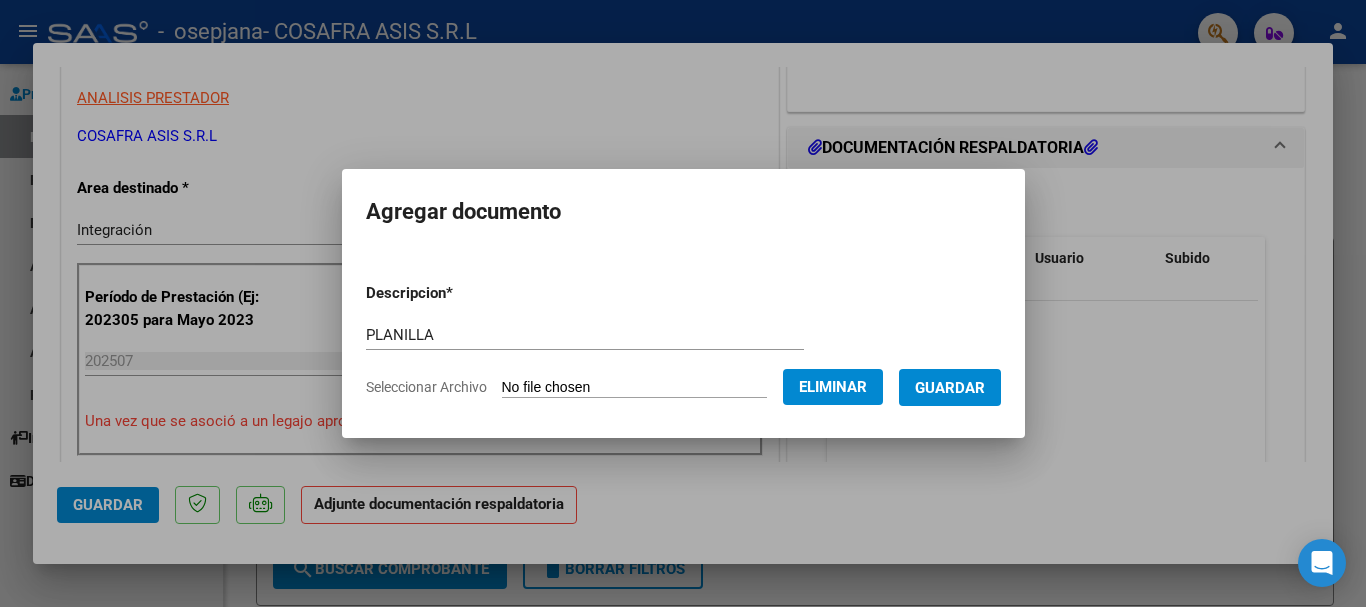 click on "Guardar" at bounding box center [950, 388] 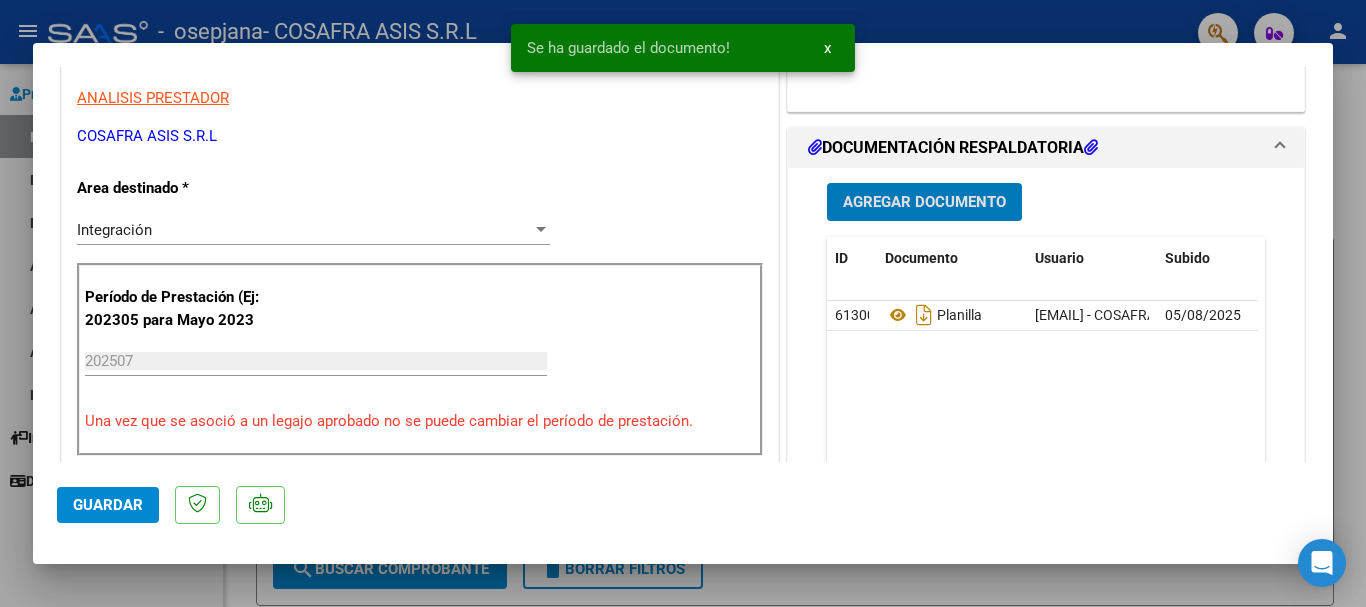 click on "Guardar" 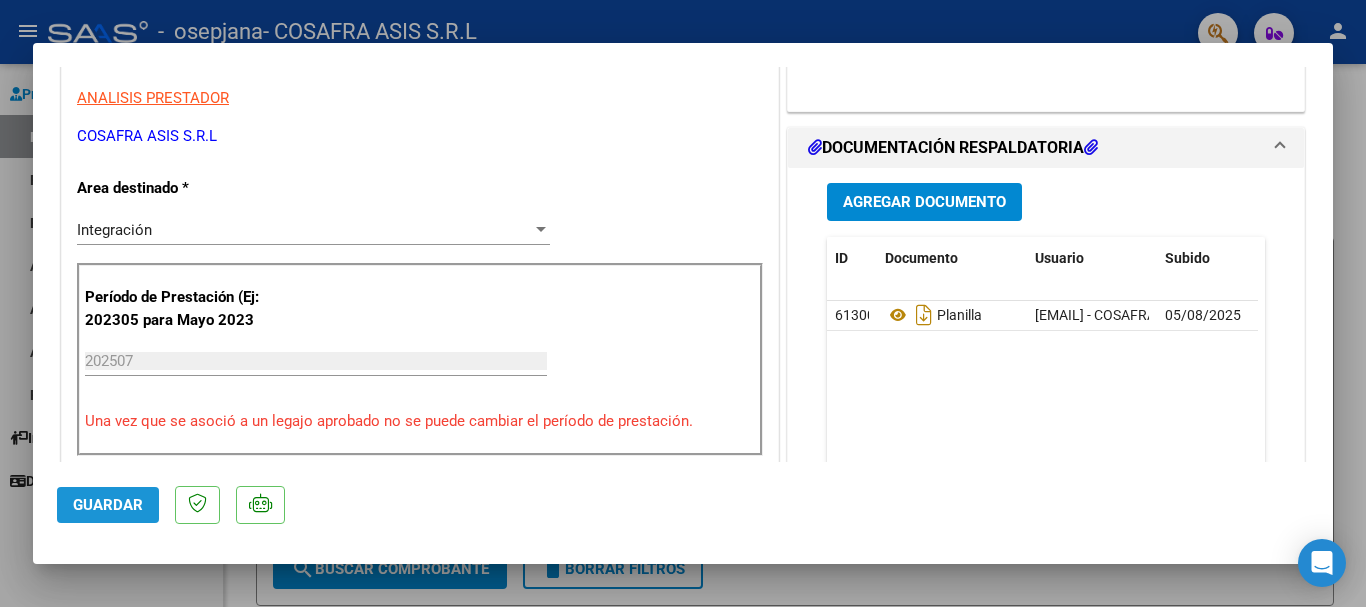 click on "Guardar" 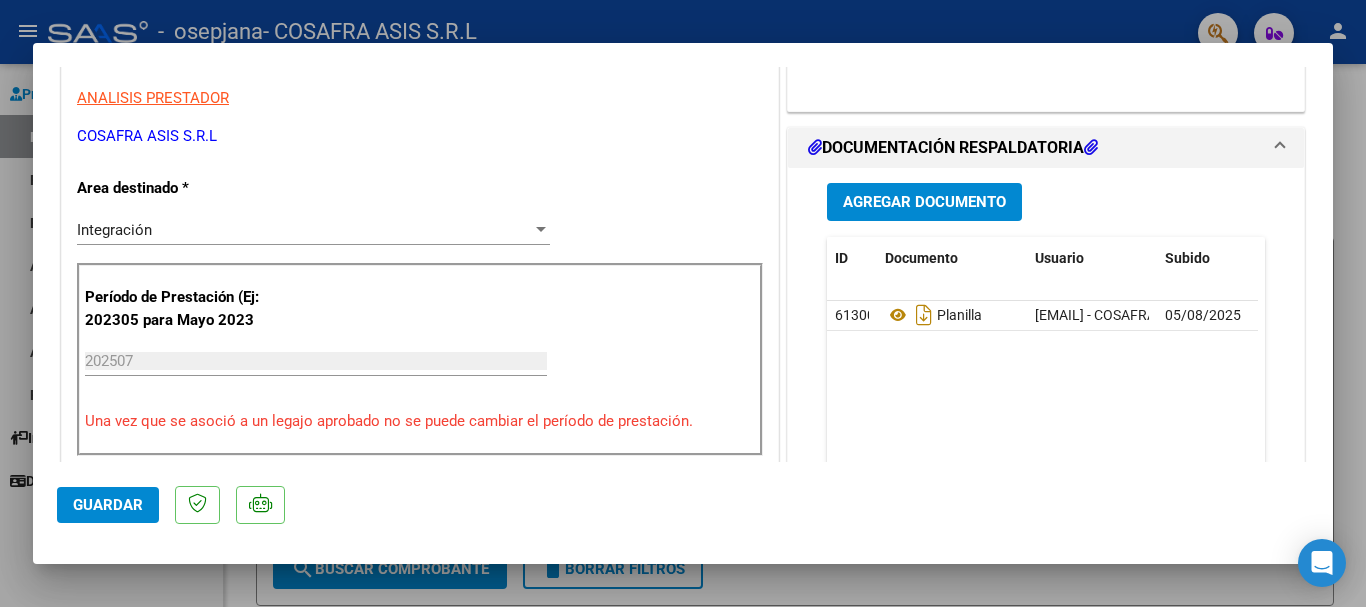 click at bounding box center (683, 303) 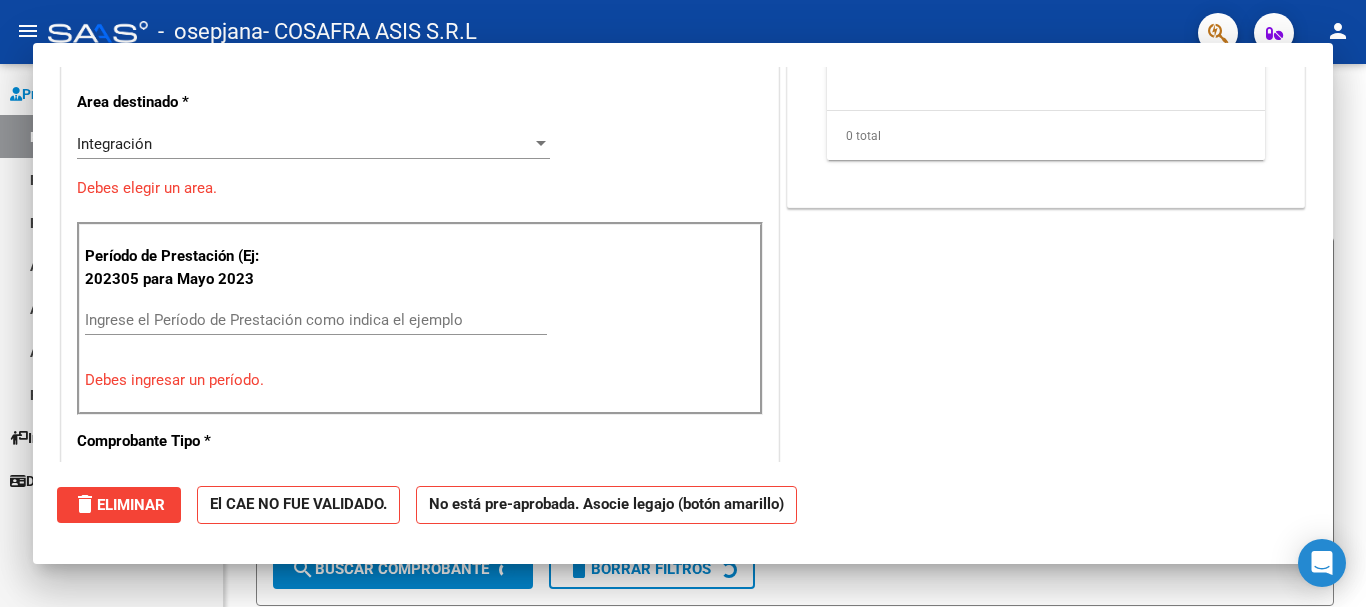 scroll, scrollTop: 0, scrollLeft: 0, axis: both 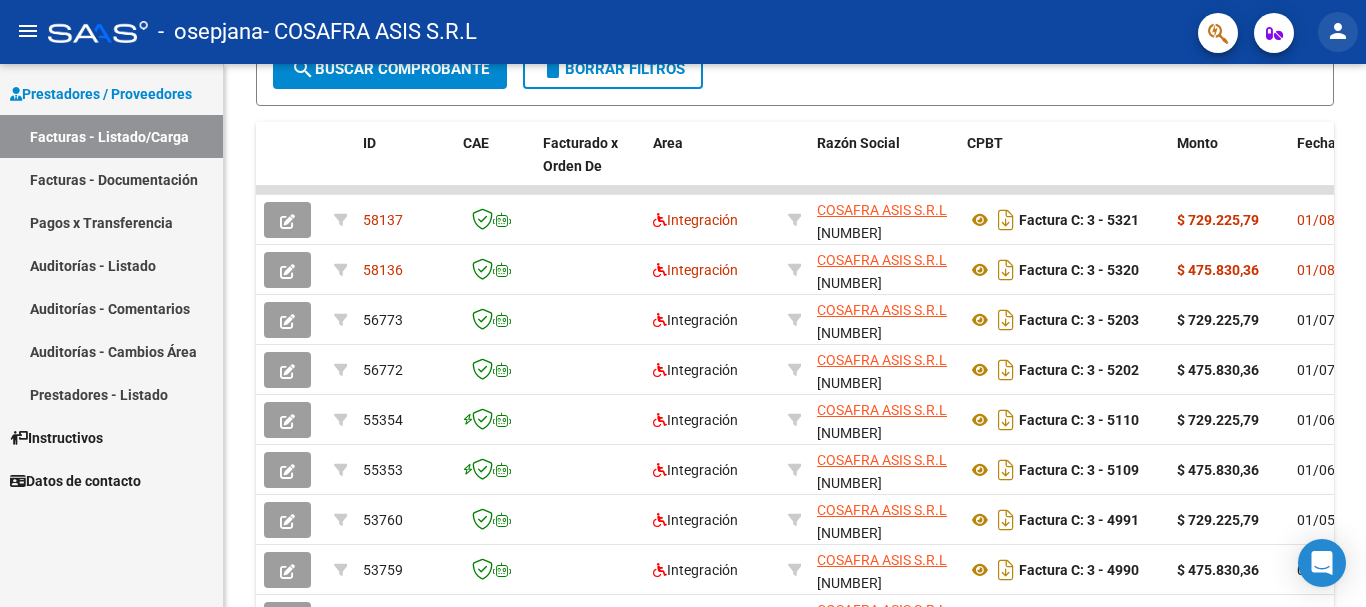 click on "person" 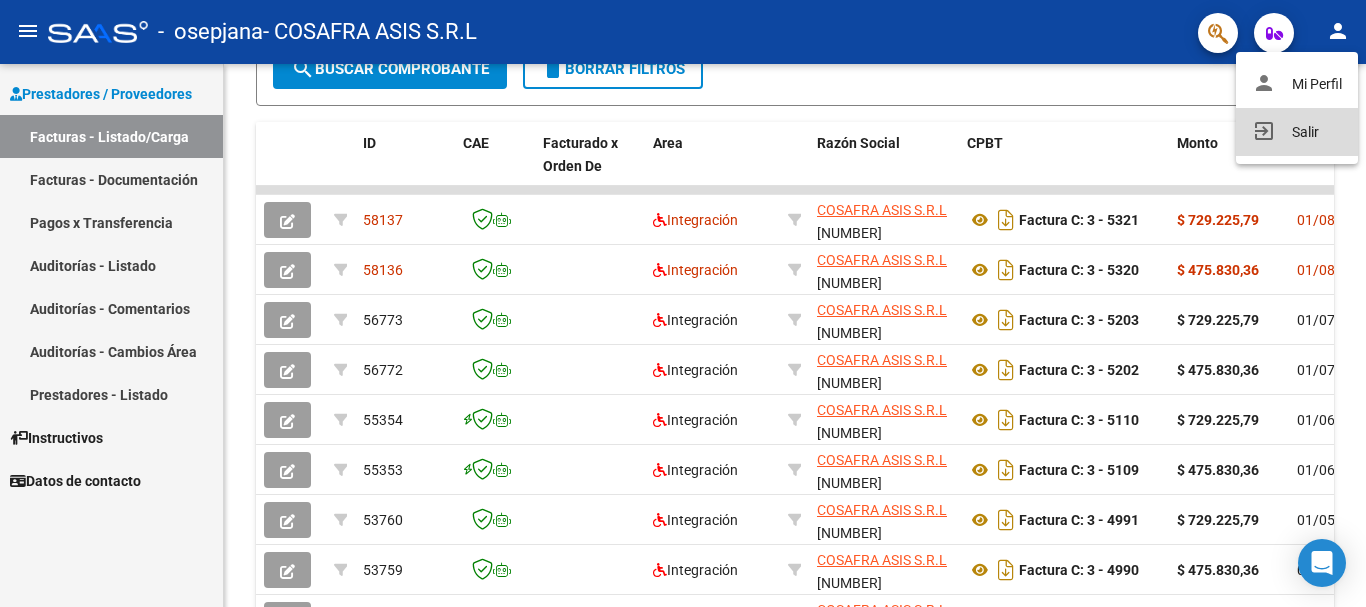 click on "exit_to_app  Salir" at bounding box center [1297, 132] 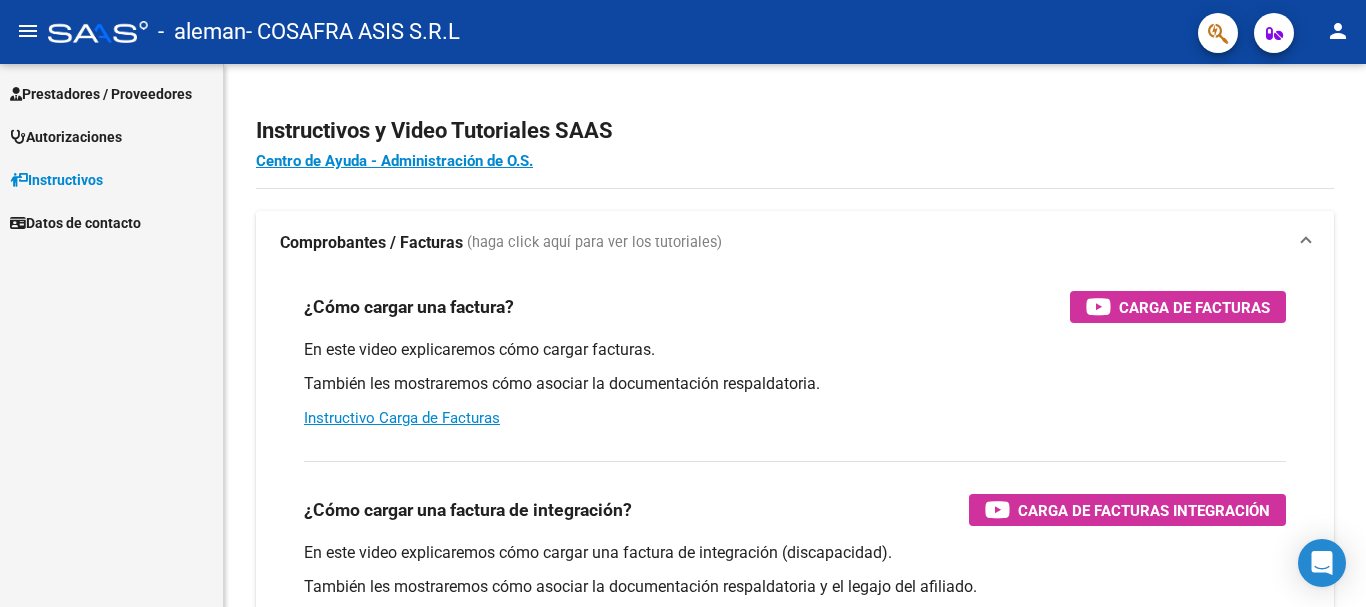 scroll, scrollTop: 0, scrollLeft: 0, axis: both 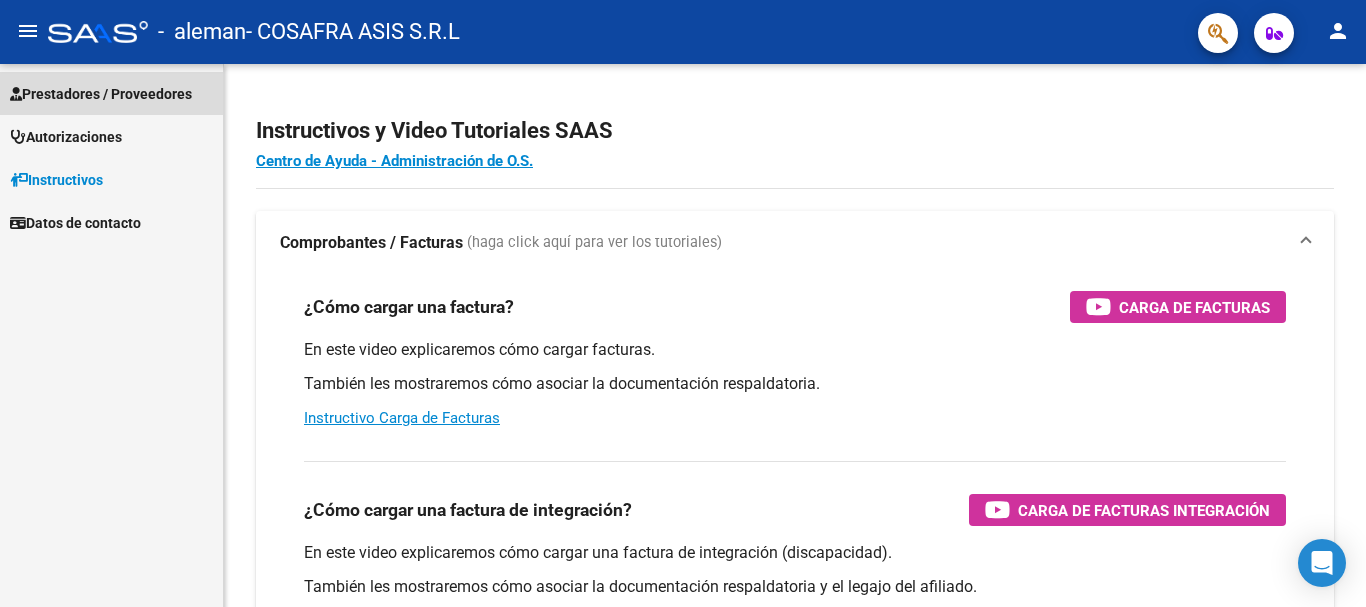 click on "Prestadores / Proveedores" at bounding box center (101, 94) 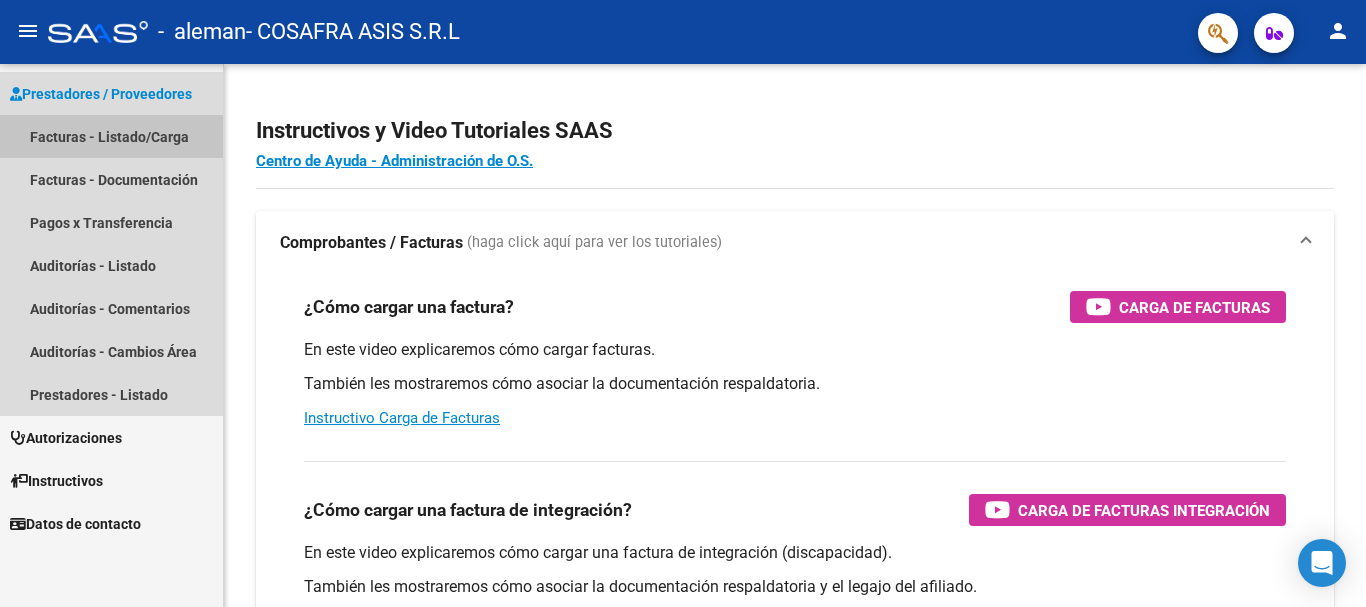 click on "Facturas - Listado/Carga" at bounding box center (111, 136) 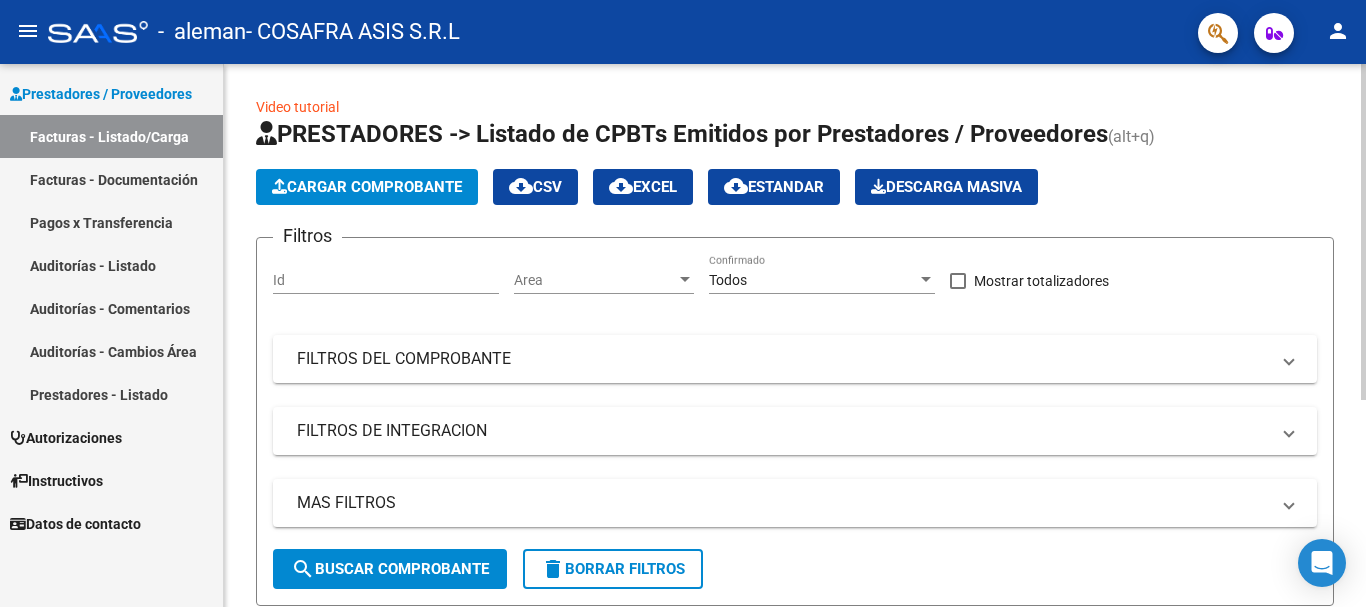 click on "Cargar Comprobante" 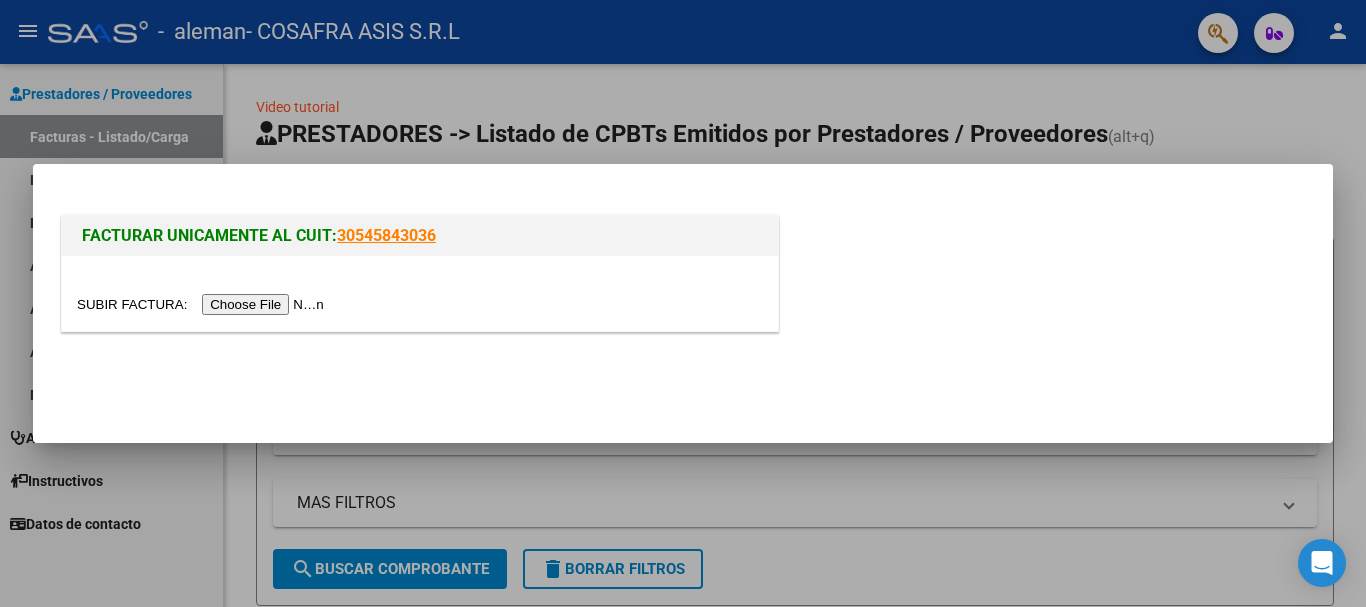 click at bounding box center (203, 304) 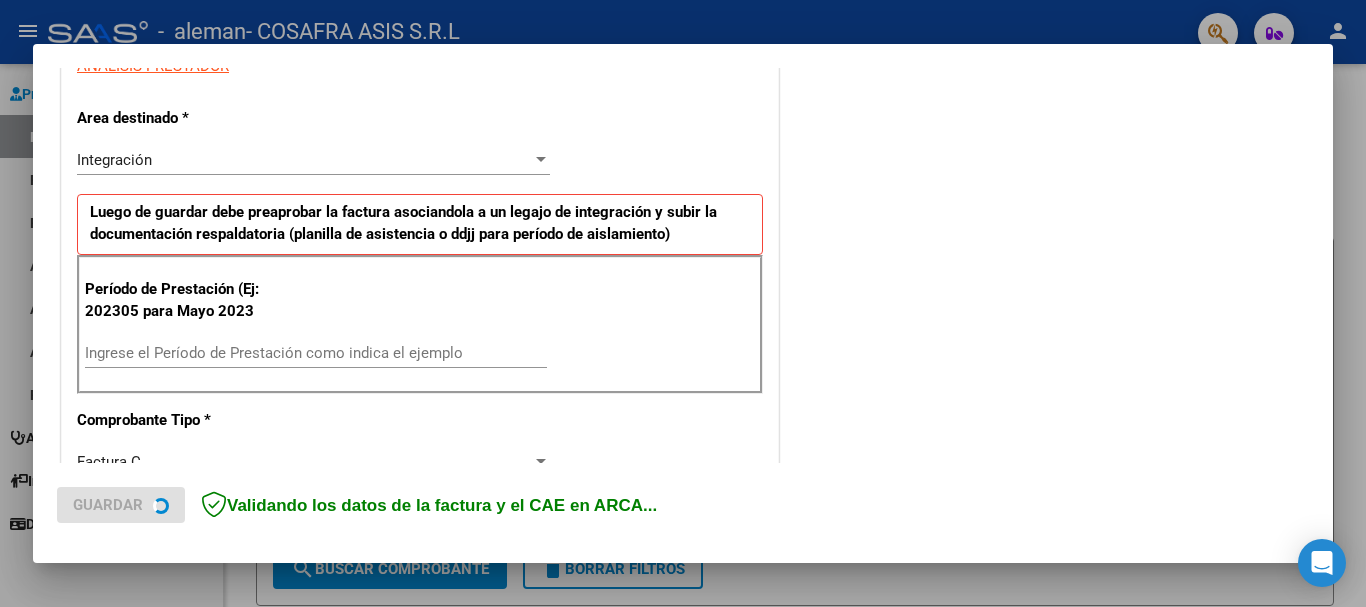 scroll, scrollTop: 400, scrollLeft: 0, axis: vertical 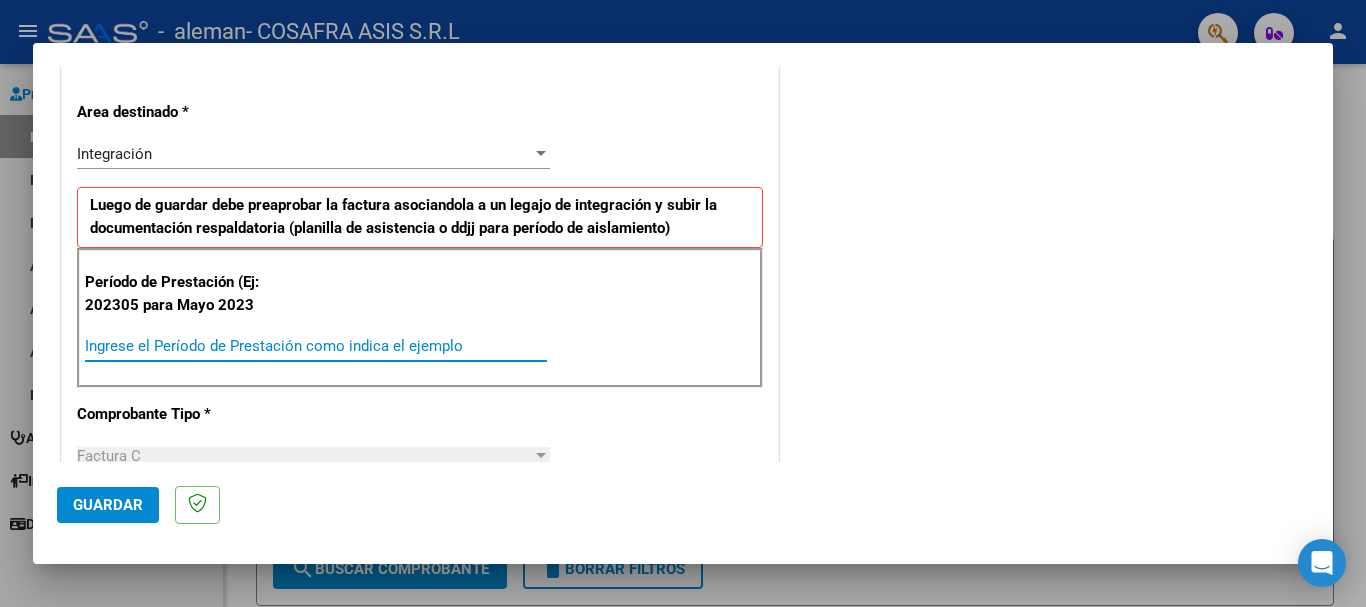 click on "Ingrese el Período de Prestación como indica el ejemplo" at bounding box center (316, 346) 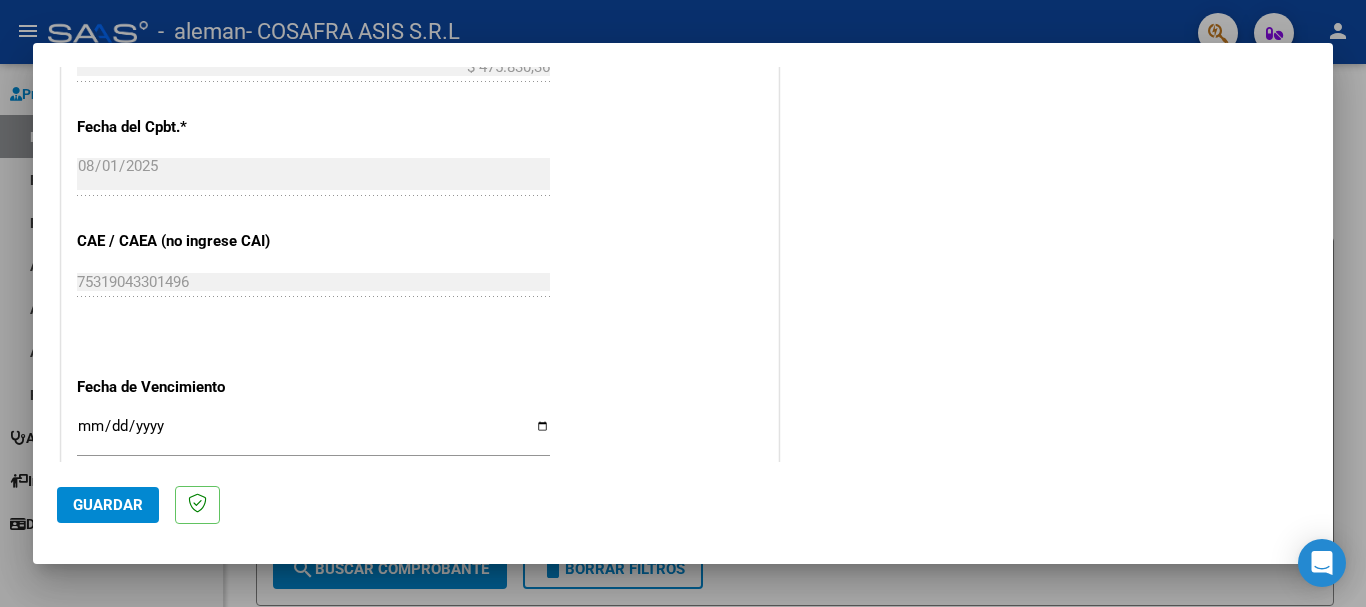 scroll, scrollTop: 1100, scrollLeft: 0, axis: vertical 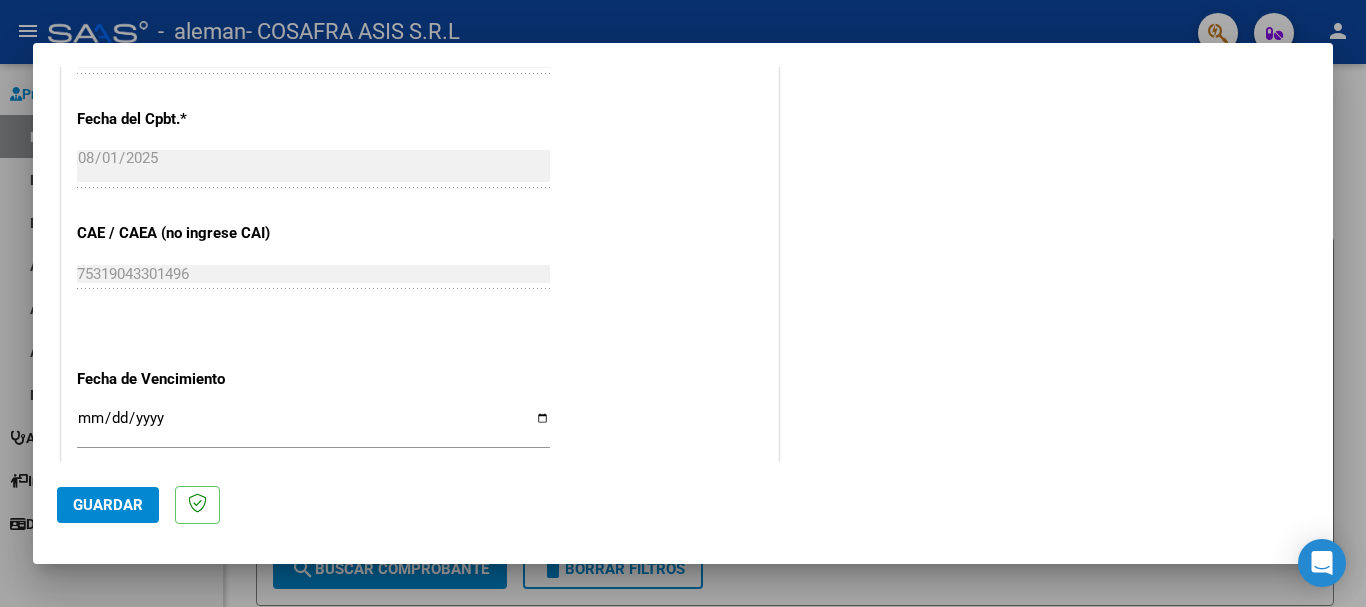 type on "202507" 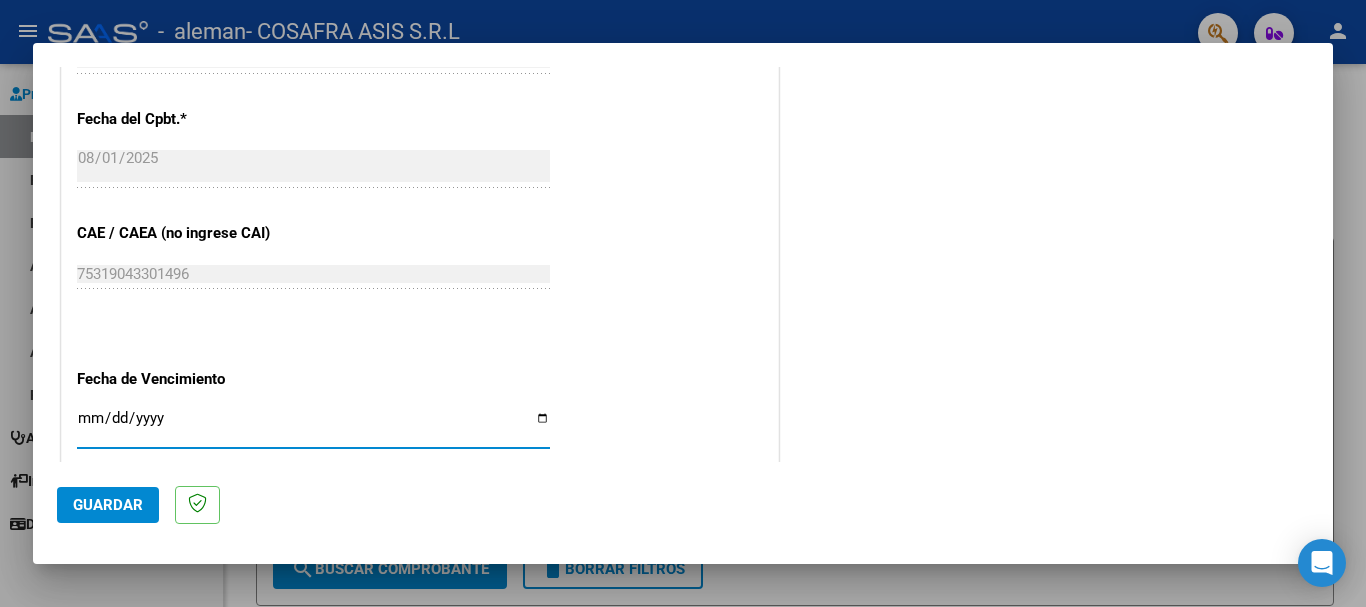 click on "Ingresar la fecha" at bounding box center (313, 426) 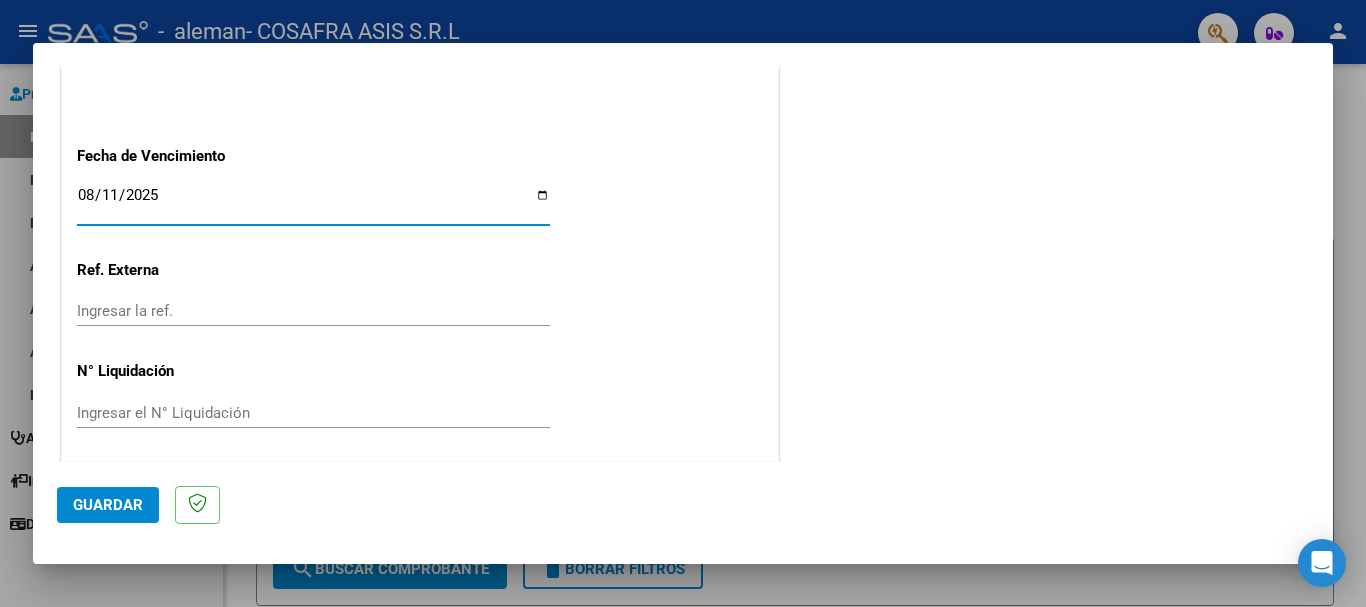 scroll, scrollTop: 1327, scrollLeft: 0, axis: vertical 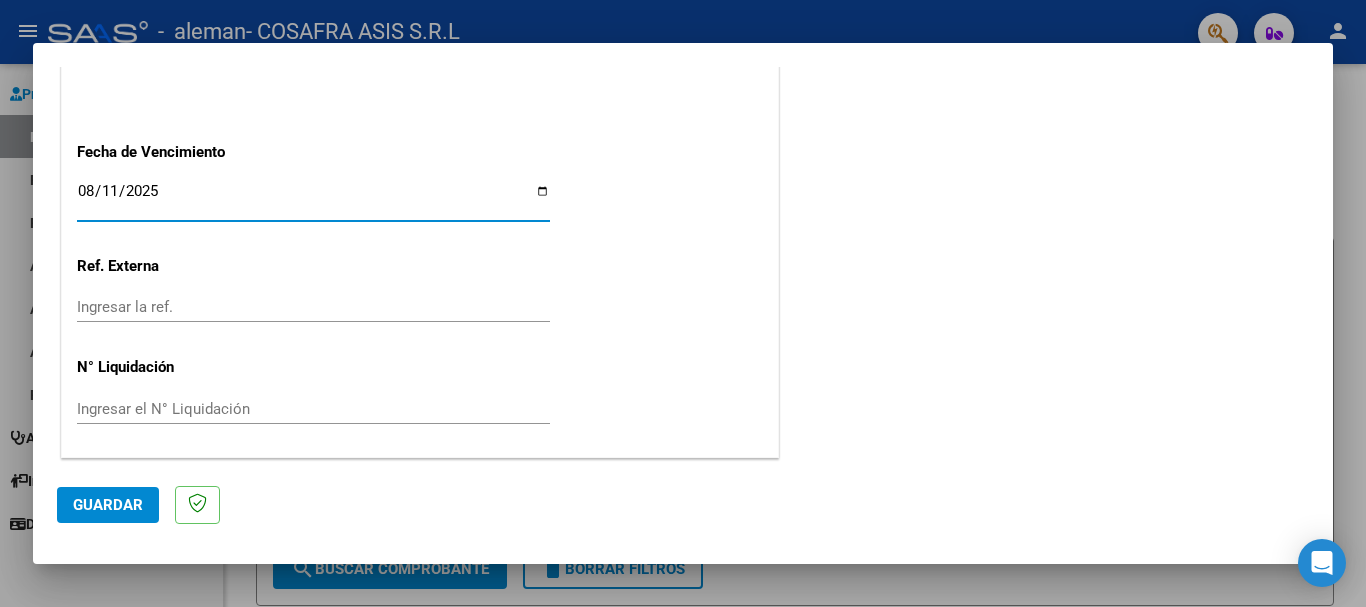 click on "Guardar" 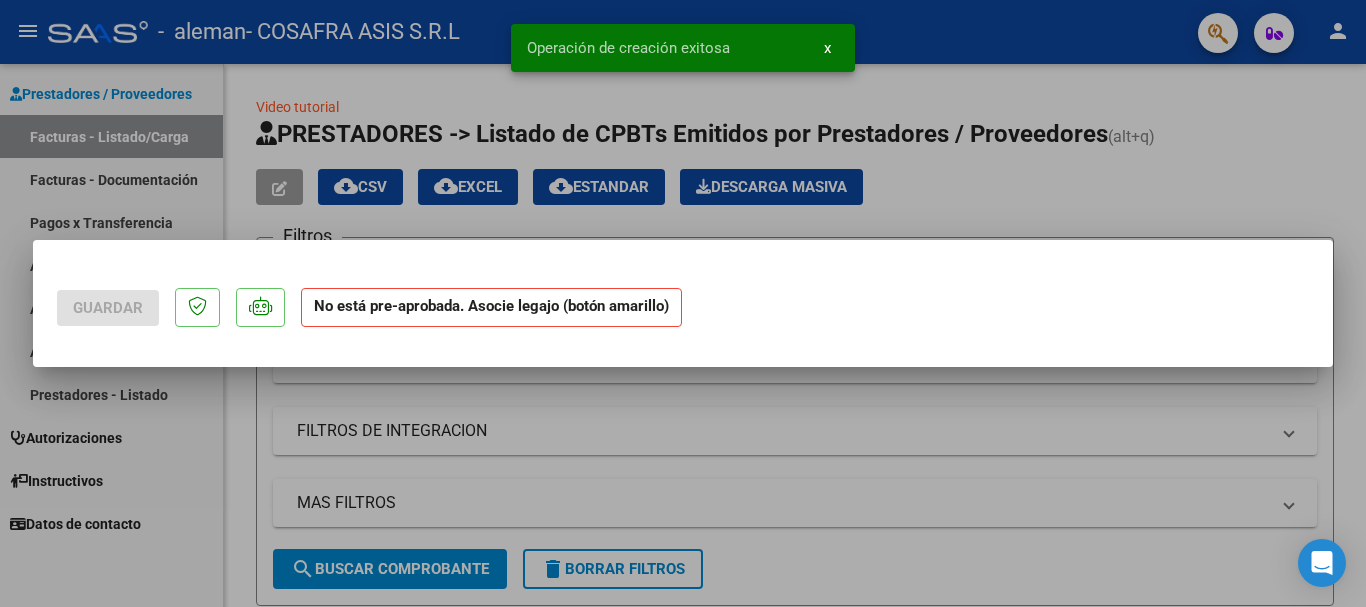 scroll, scrollTop: 0, scrollLeft: 0, axis: both 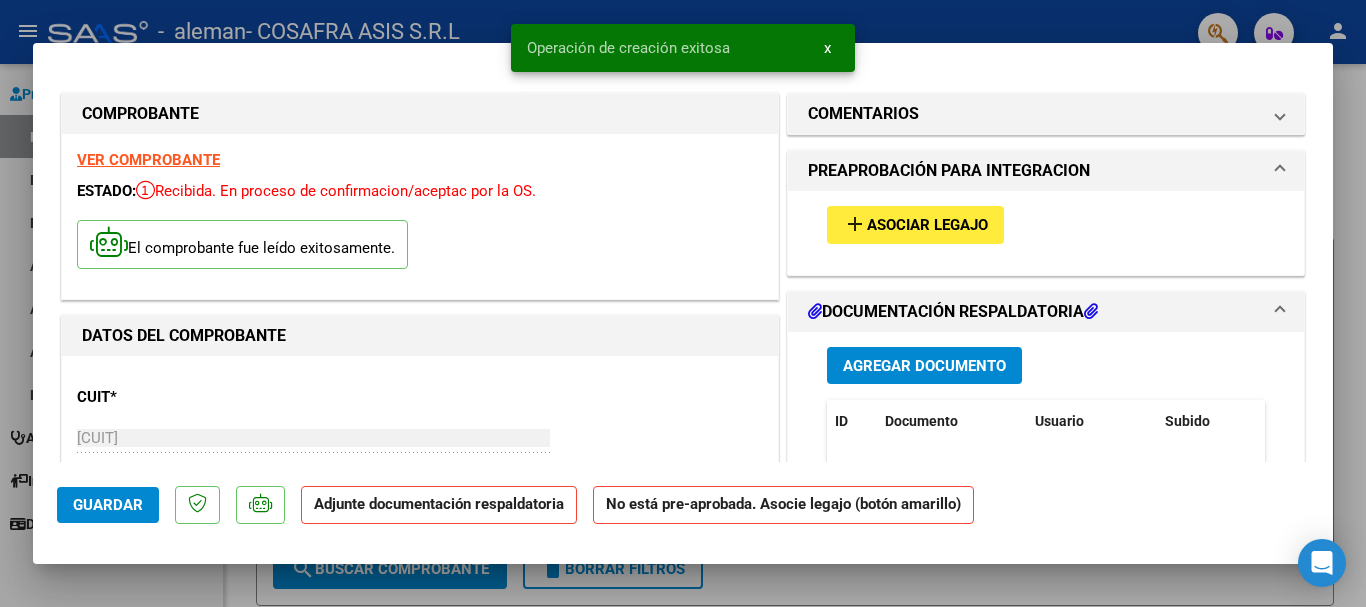 click on "Asociar Legajo" at bounding box center (927, 226) 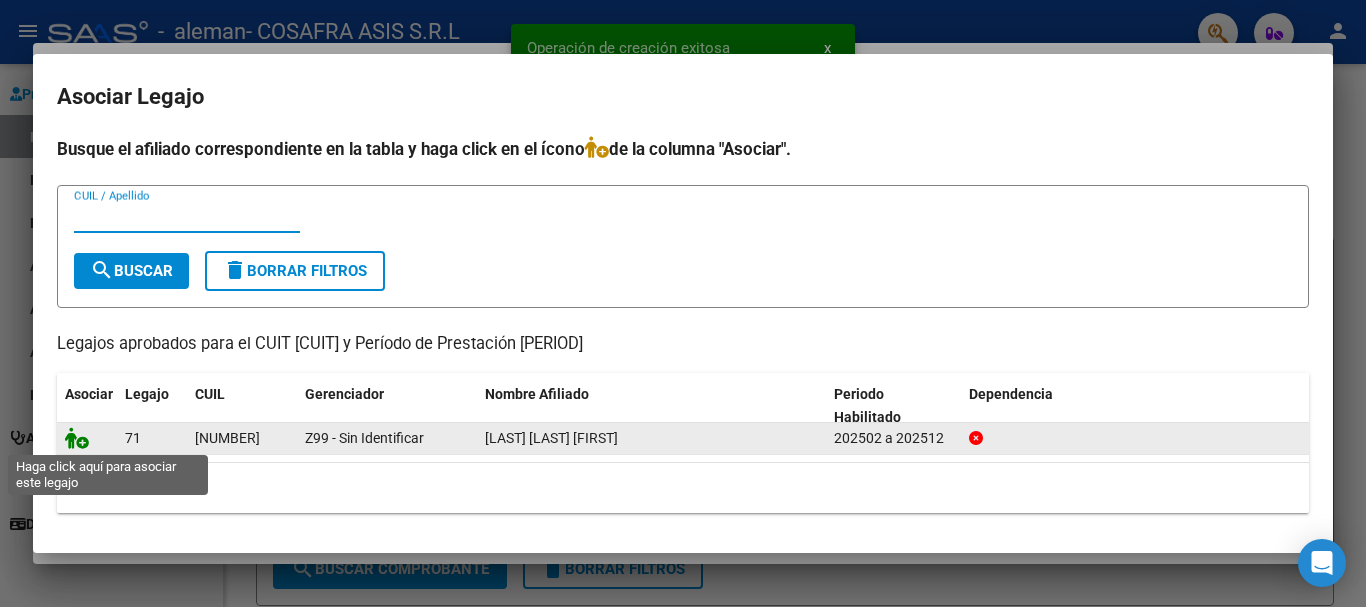 click 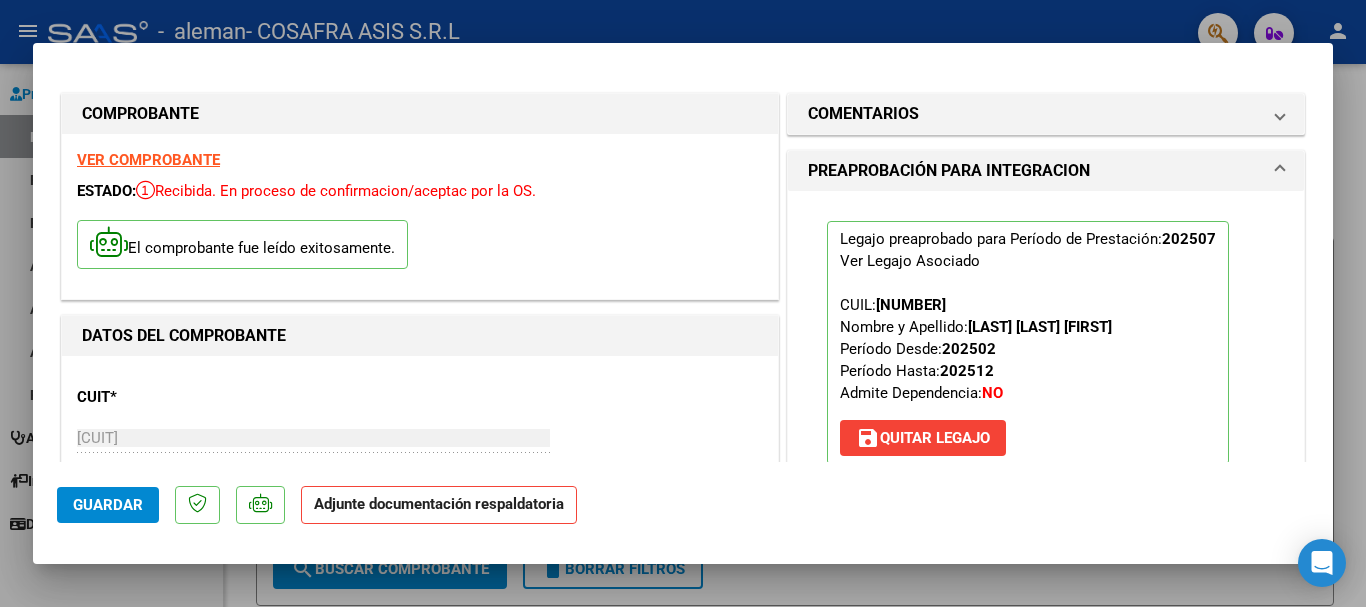 scroll, scrollTop: 400, scrollLeft: 0, axis: vertical 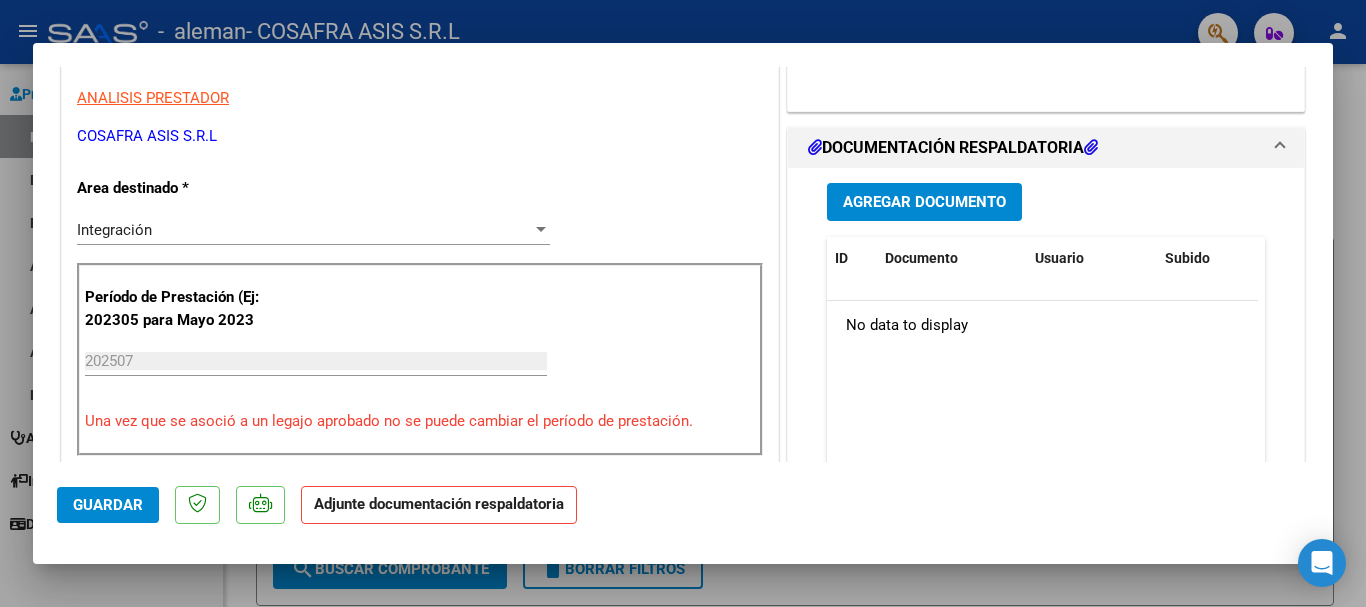 click on "Agregar Documento" at bounding box center [924, 203] 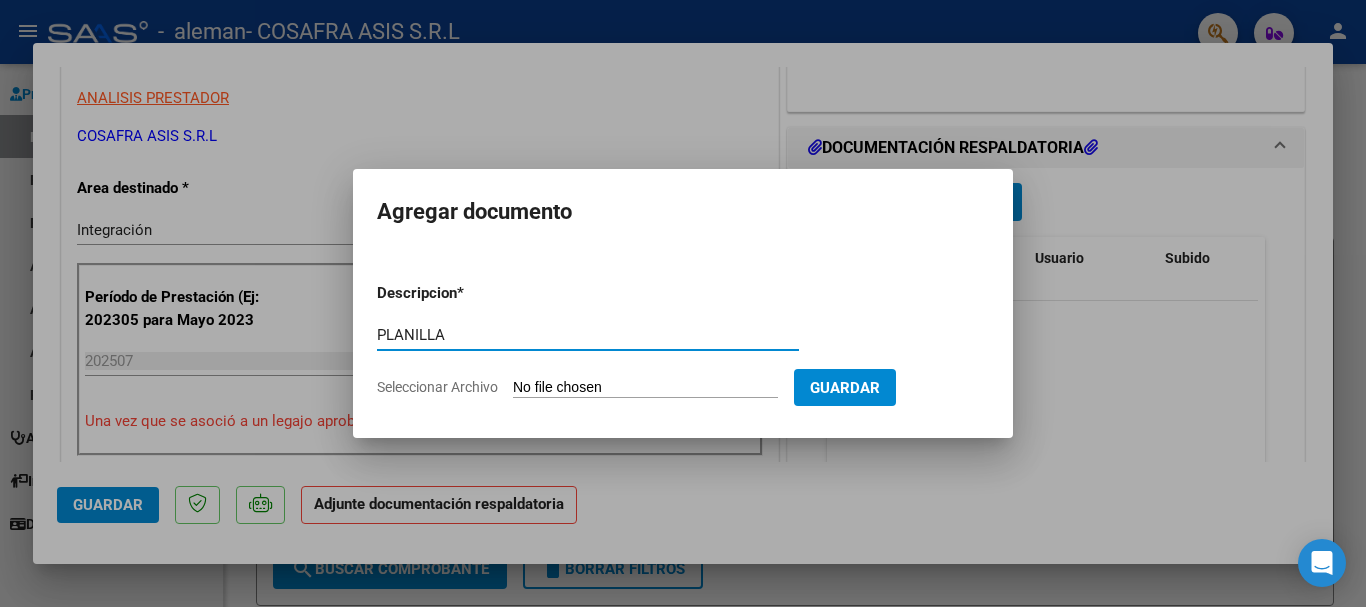 type on "PLANILLA" 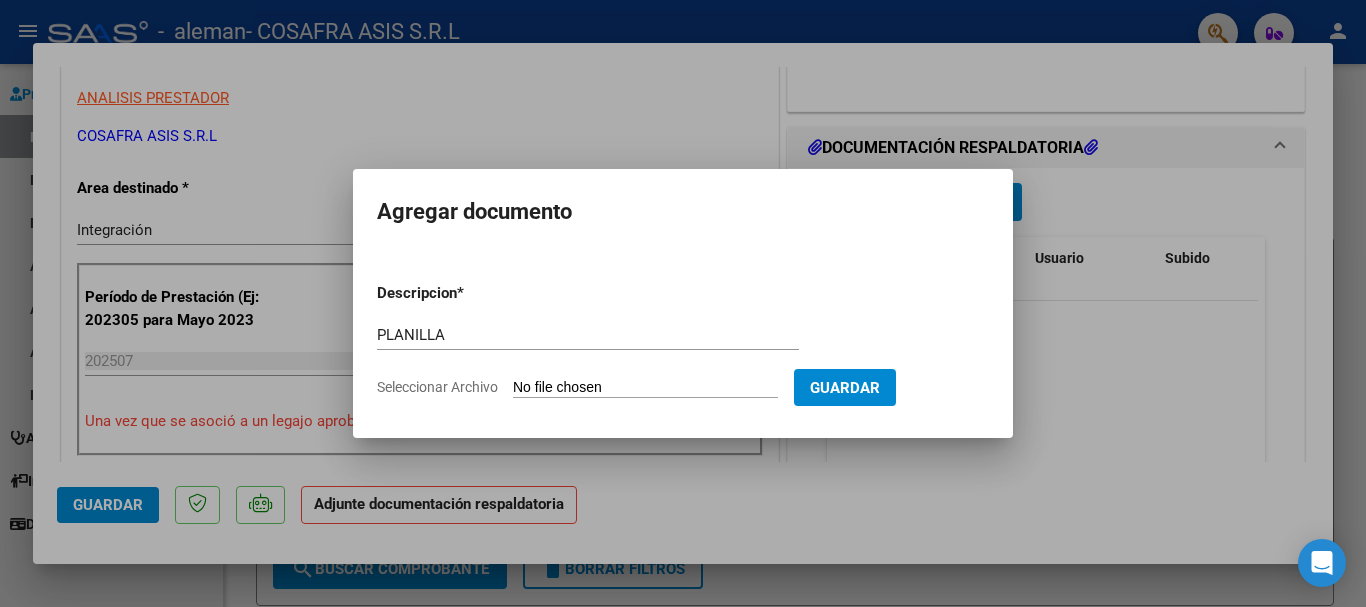 type on "C:\fakepath\CamScanner 05-08-2025 11.08.pdf" 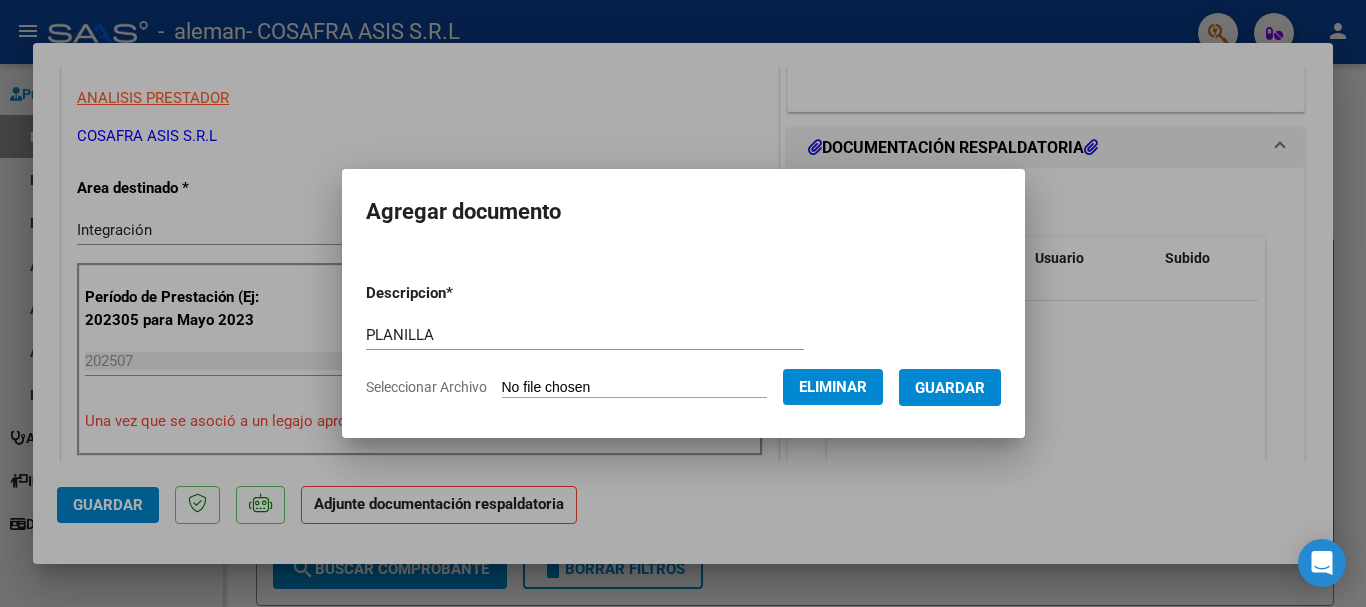 click on "Guardar" at bounding box center (950, 387) 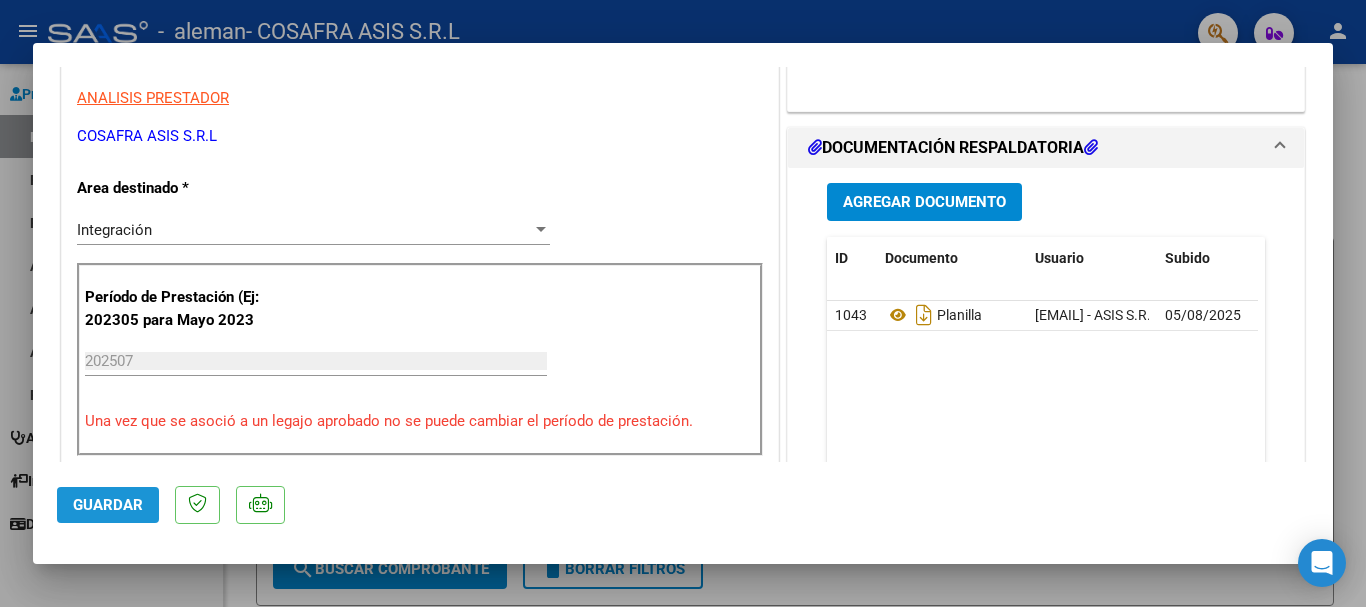 click on "Guardar" 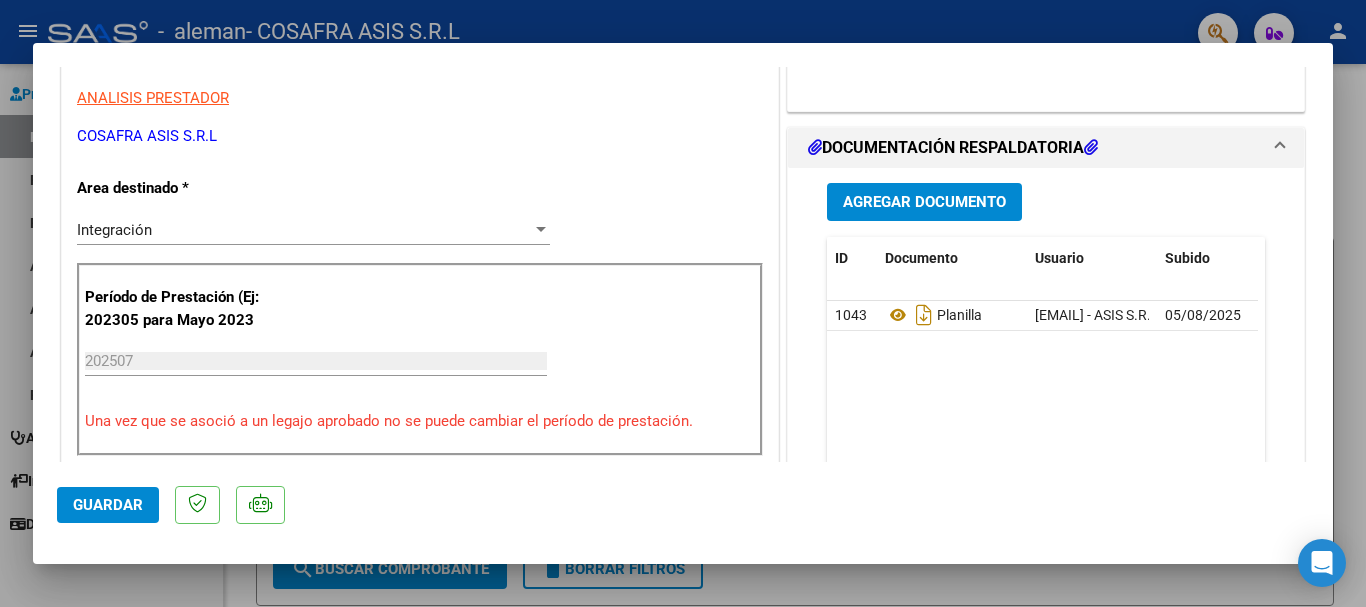 click at bounding box center (683, 303) 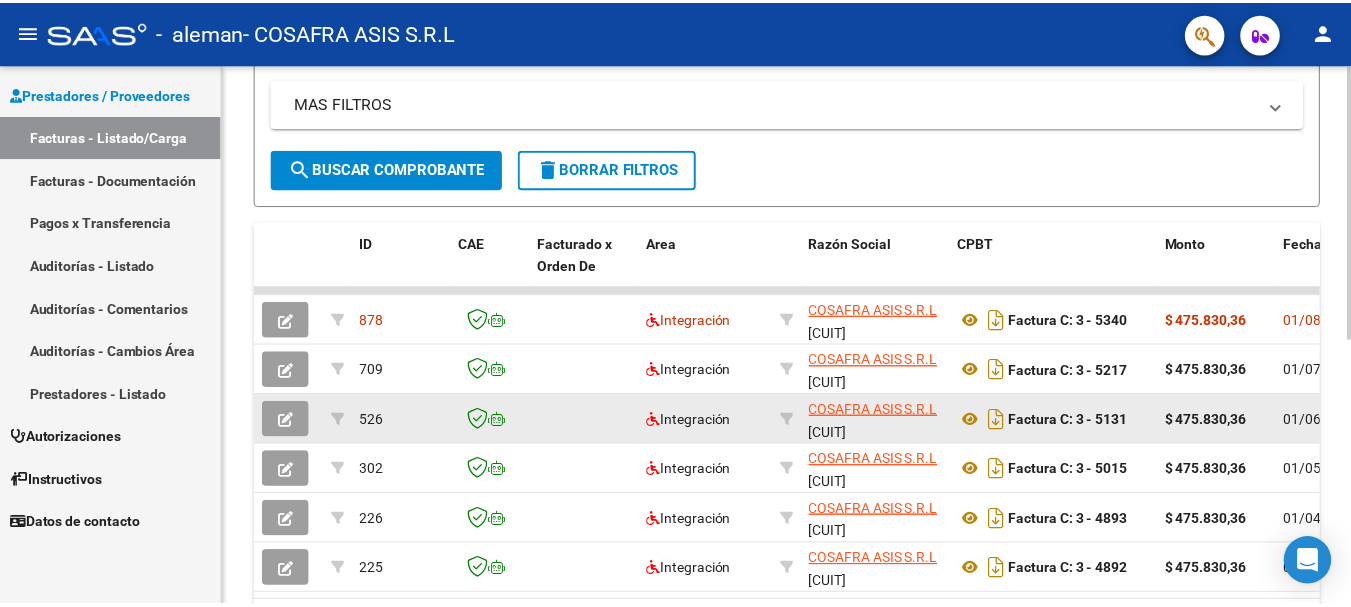 scroll, scrollTop: 500, scrollLeft: 0, axis: vertical 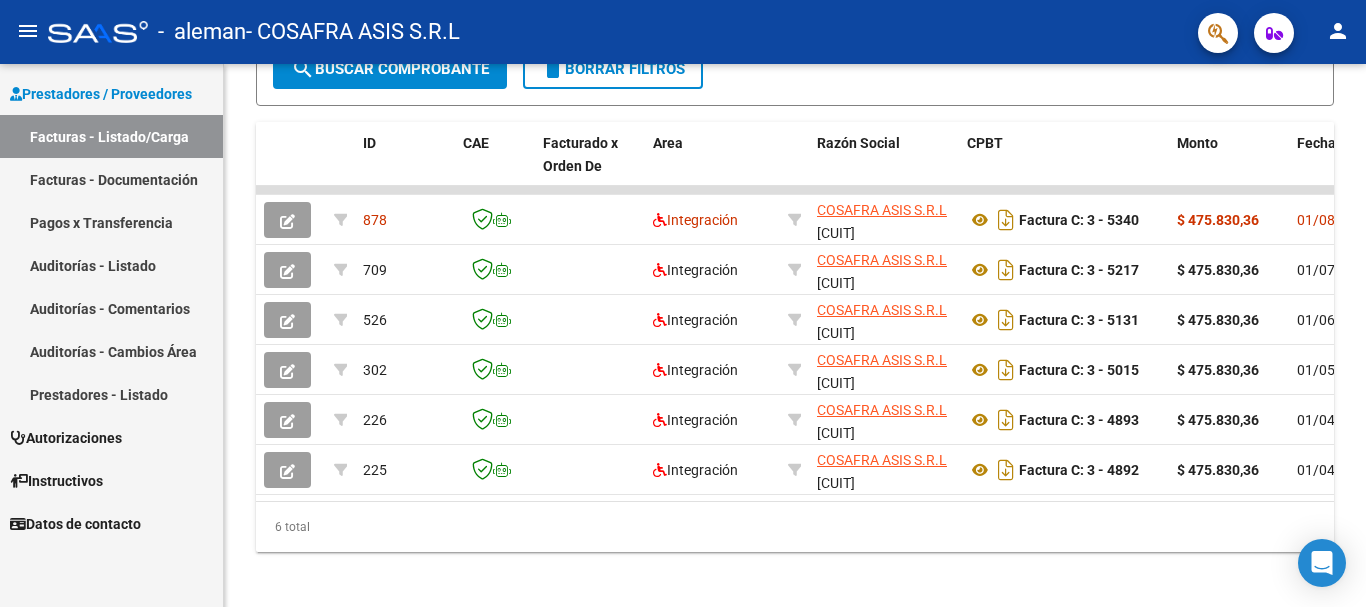 click on "person" 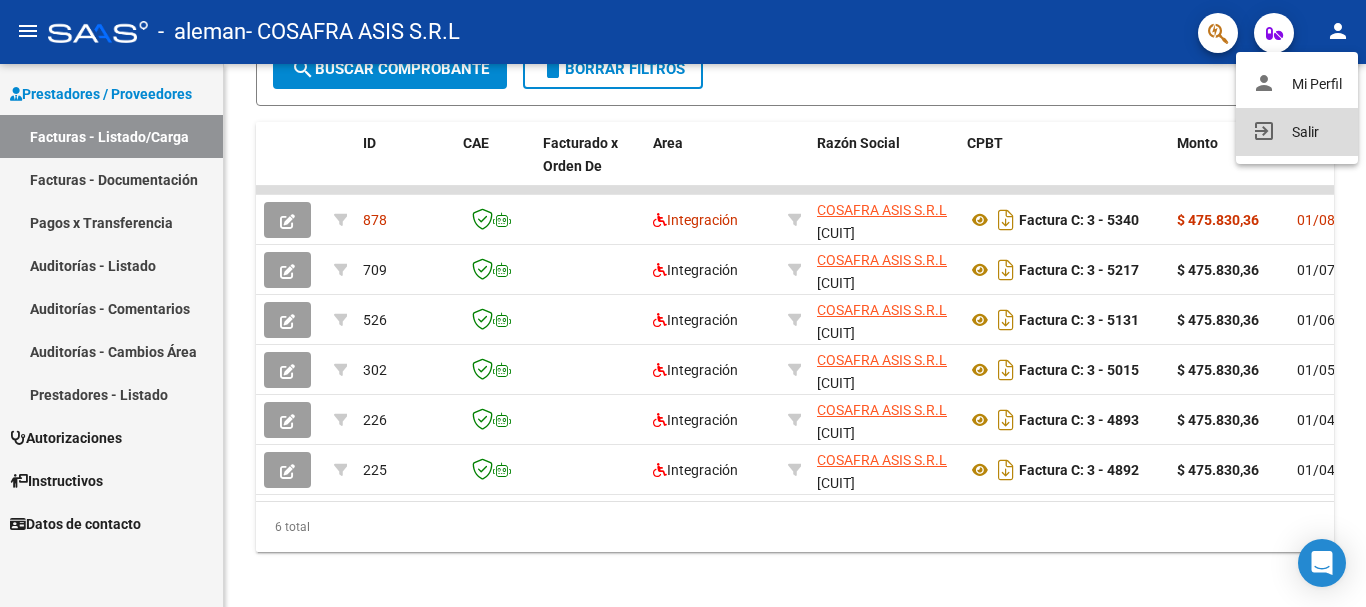 click on "exit_to_app  Salir" at bounding box center [1297, 132] 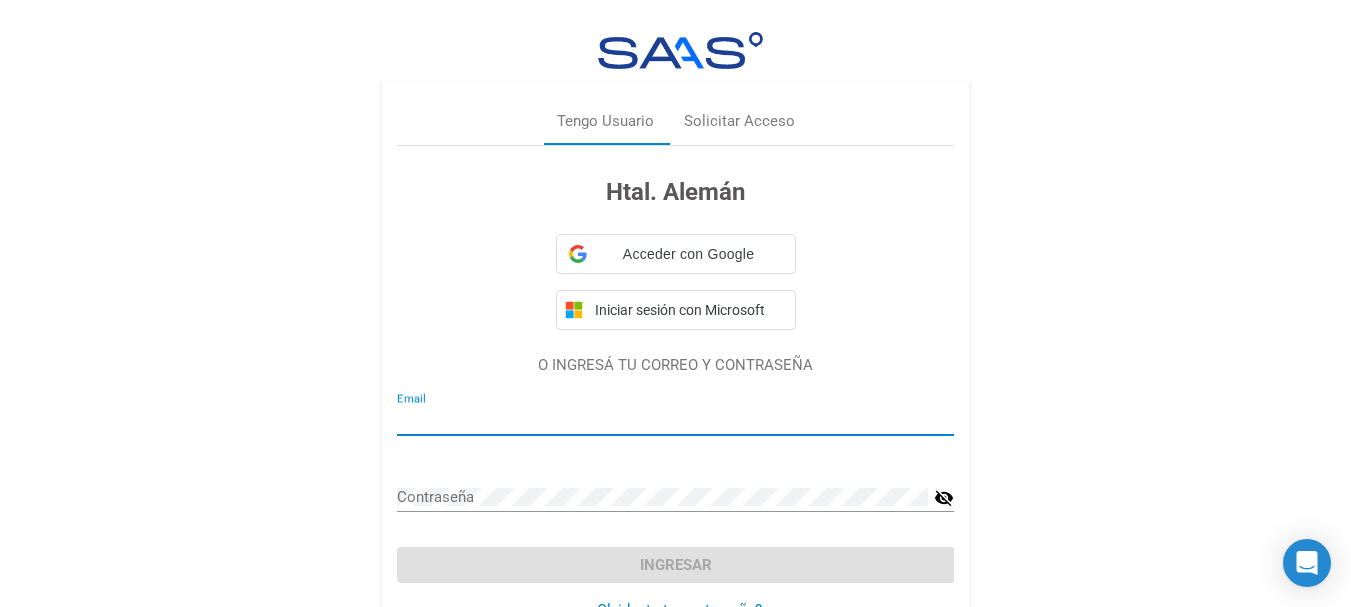 type on "[EMAIL]" 